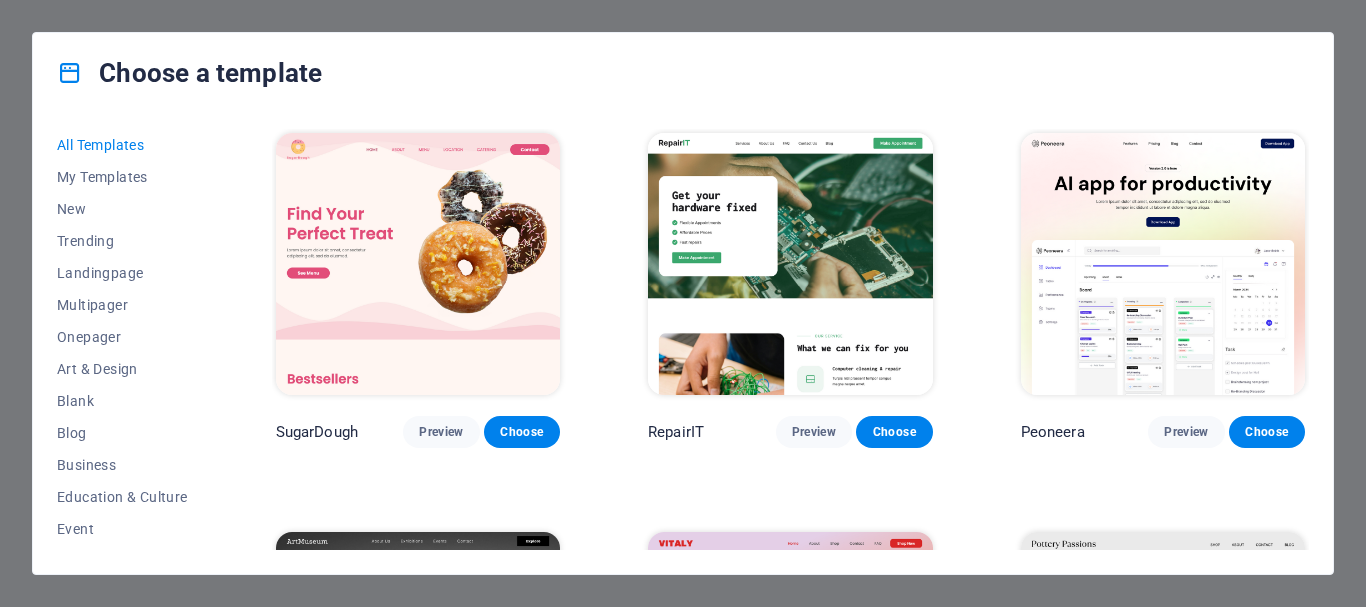 scroll, scrollTop: 0, scrollLeft: 0, axis: both 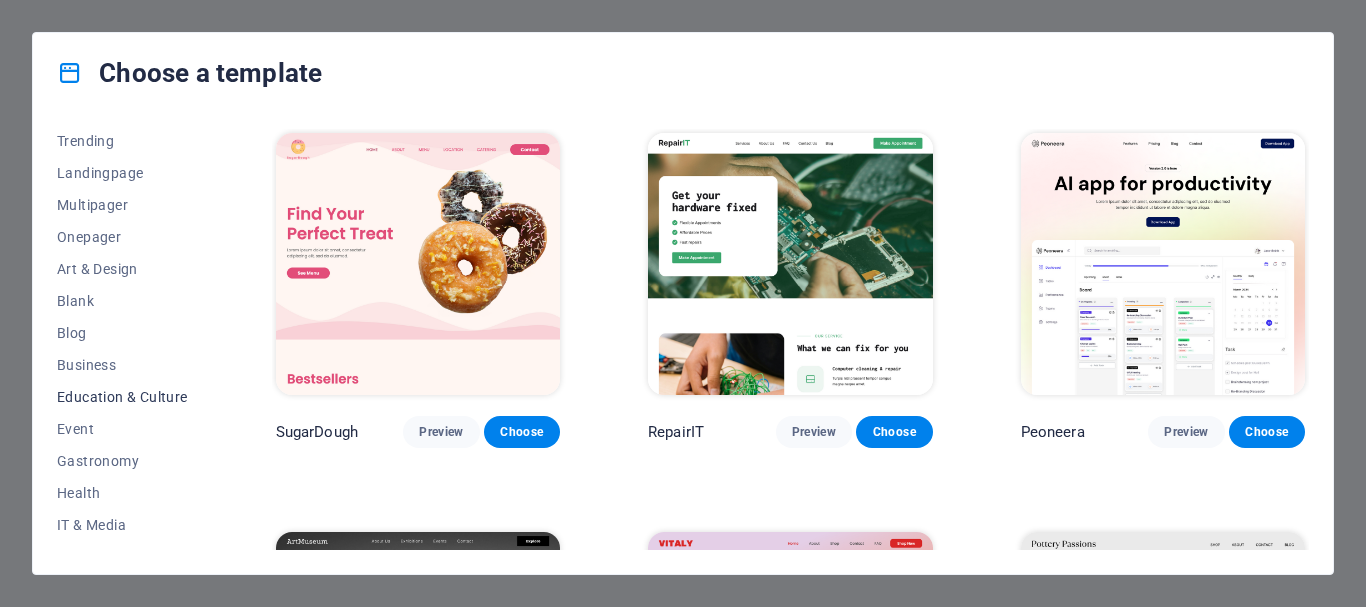 click on "Education & Culture" at bounding box center (122, 397) 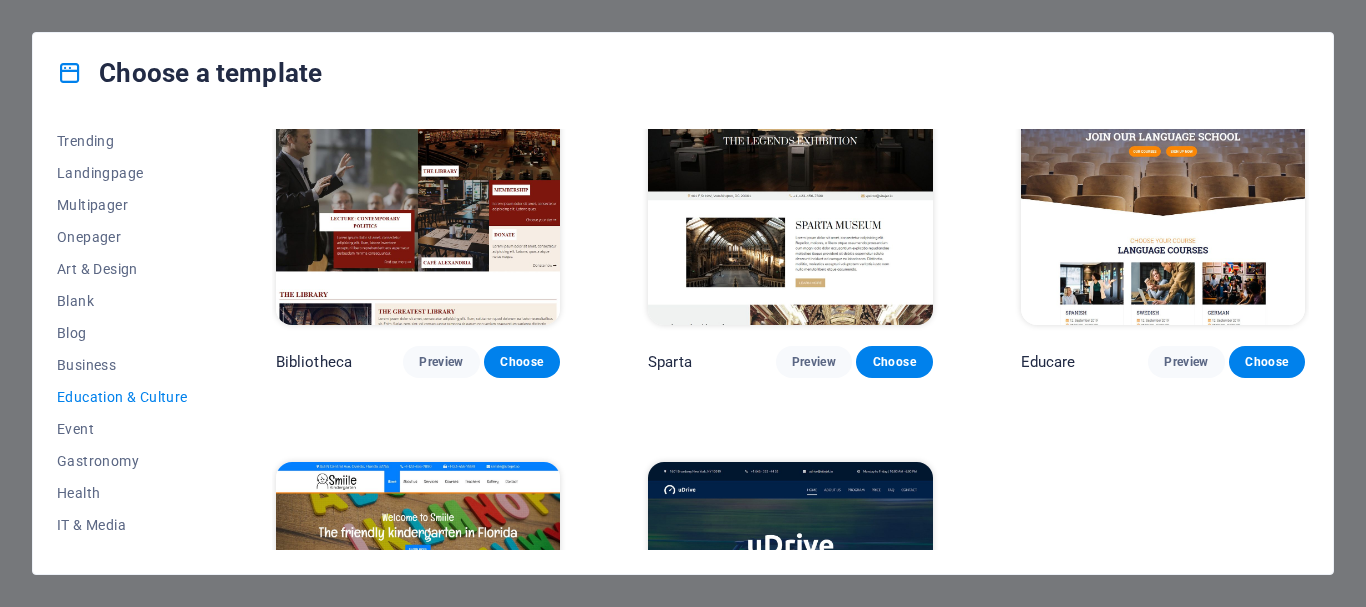 scroll, scrollTop: 489, scrollLeft: 0, axis: vertical 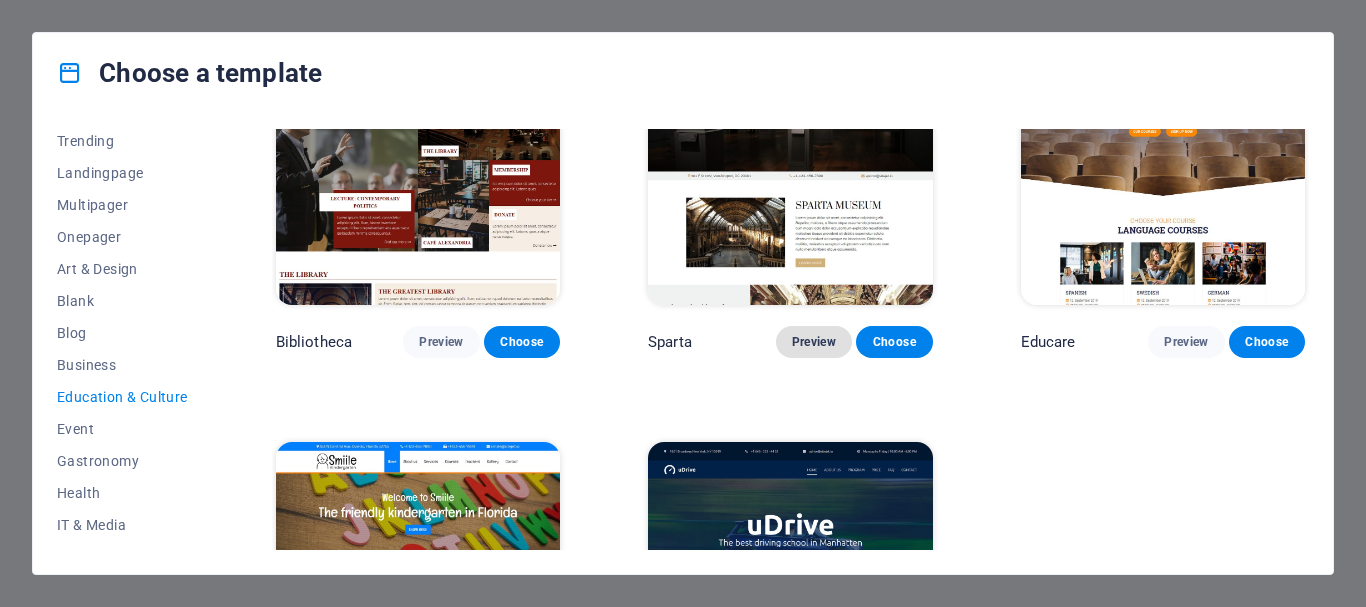 click on "Preview" at bounding box center [814, 342] 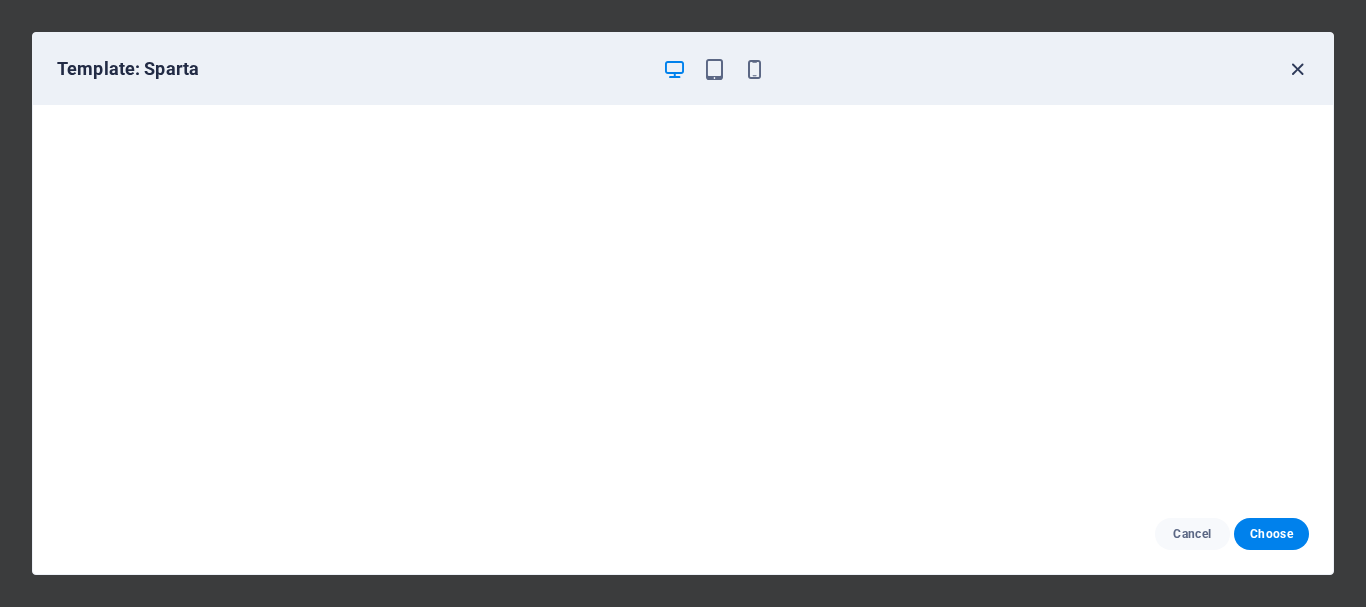 click at bounding box center [1297, 69] 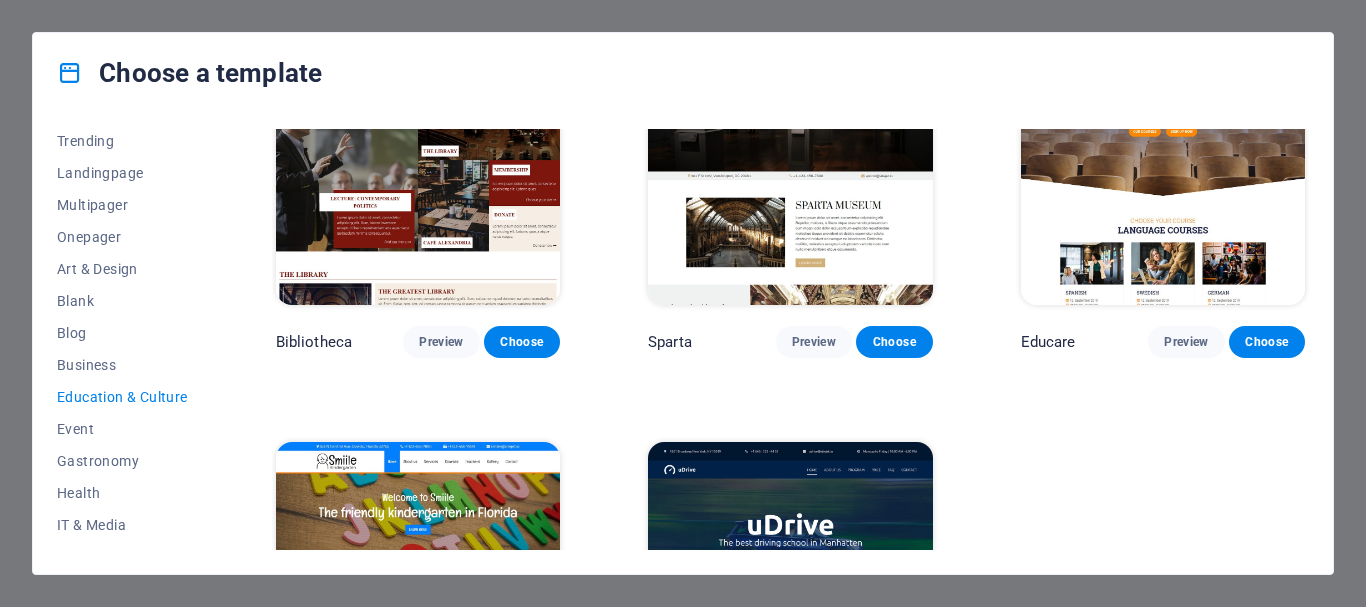 scroll, scrollTop: 0, scrollLeft: 0, axis: both 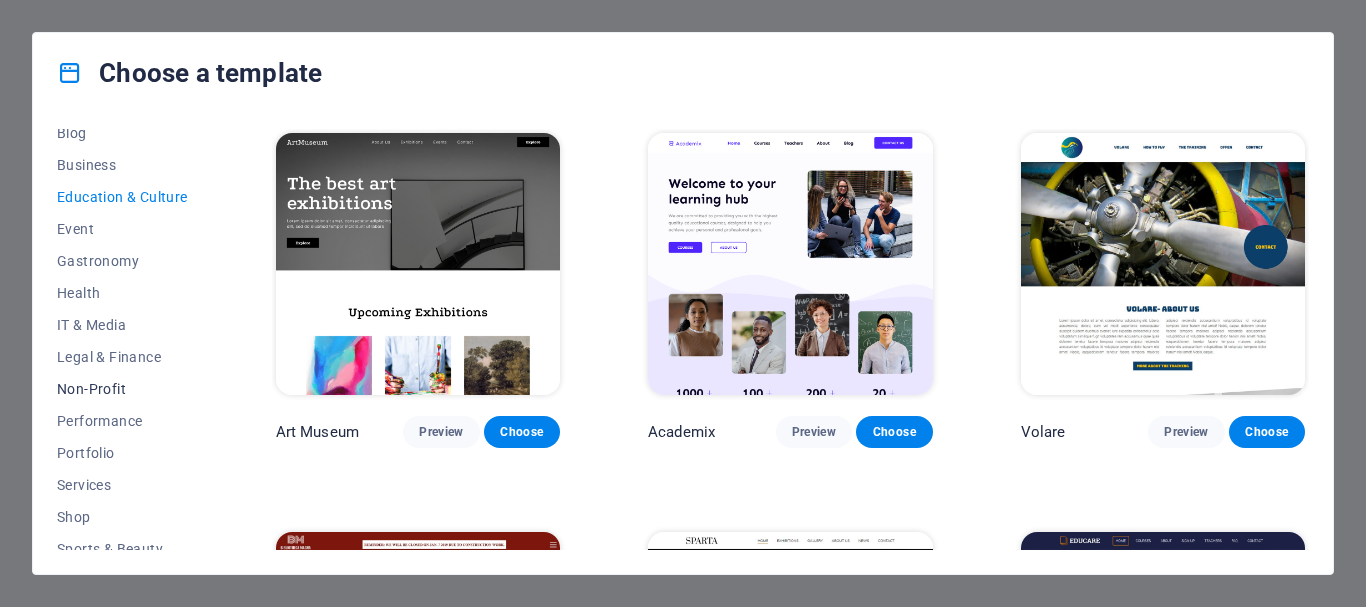 click on "Non-Profit" at bounding box center [122, 389] 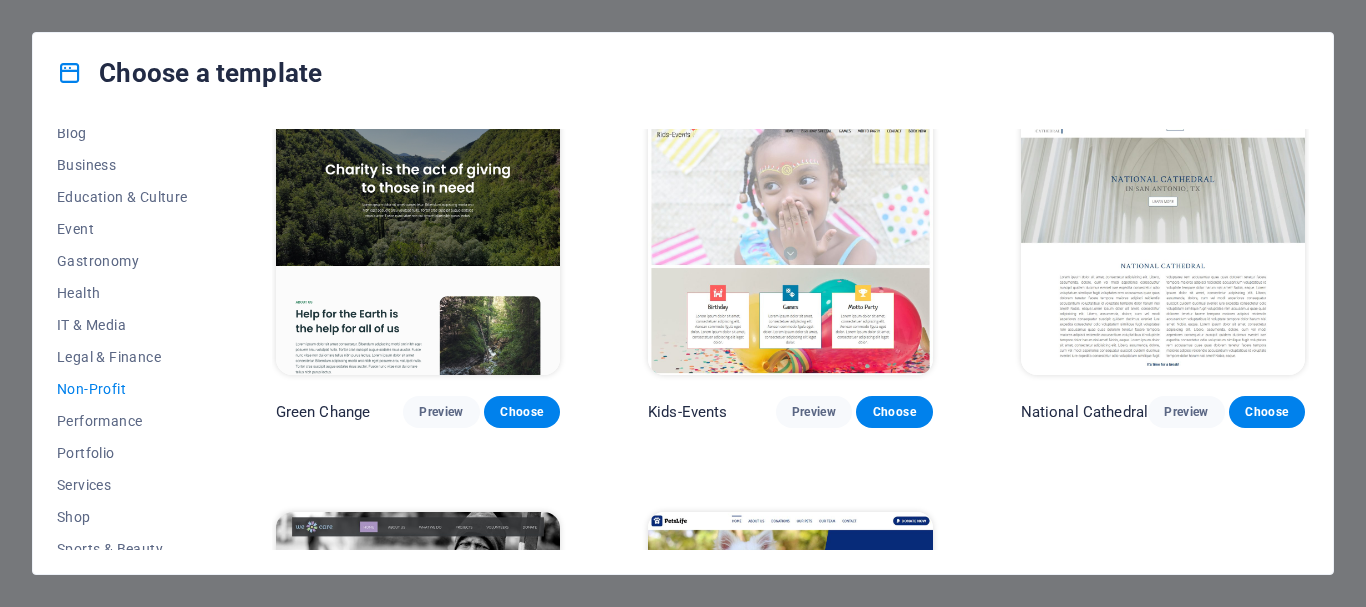scroll, scrollTop: 0, scrollLeft: 0, axis: both 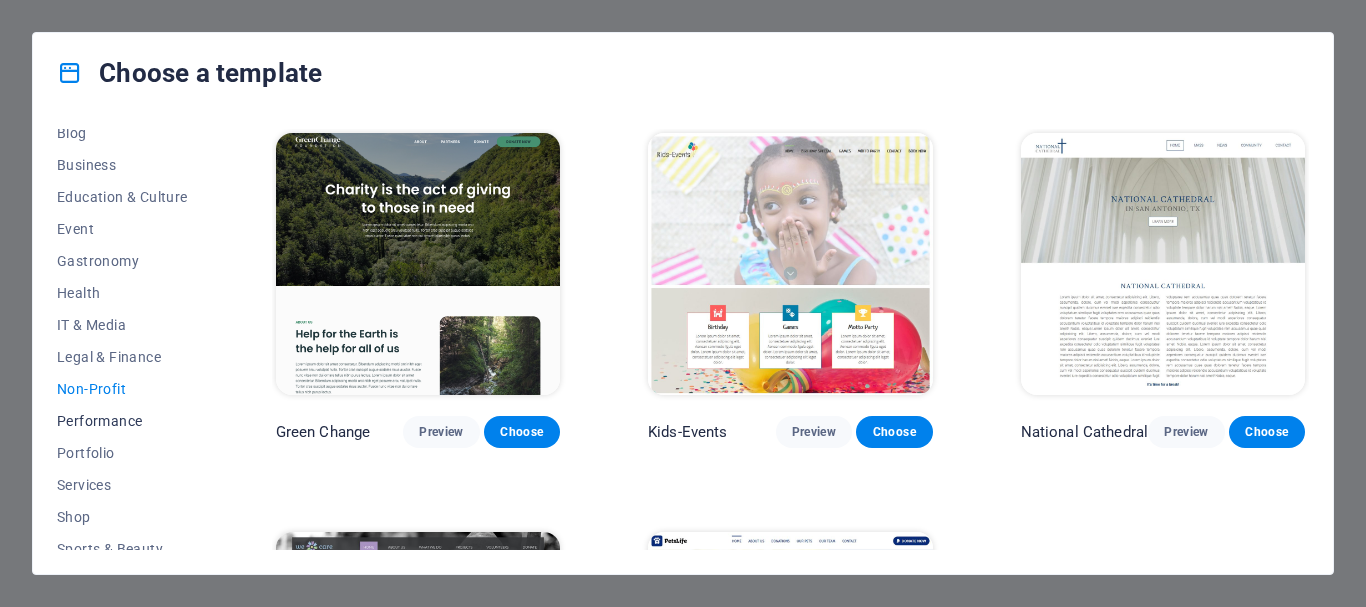 click on "Performance" at bounding box center [122, 421] 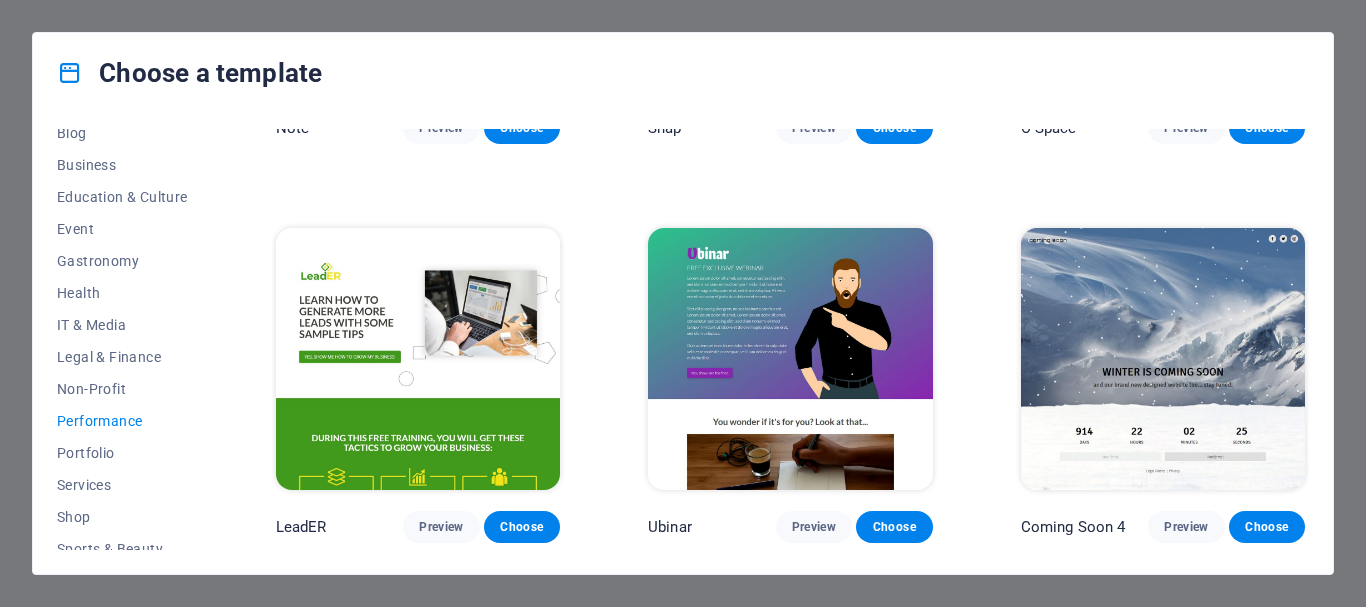 scroll, scrollTop: 1480, scrollLeft: 0, axis: vertical 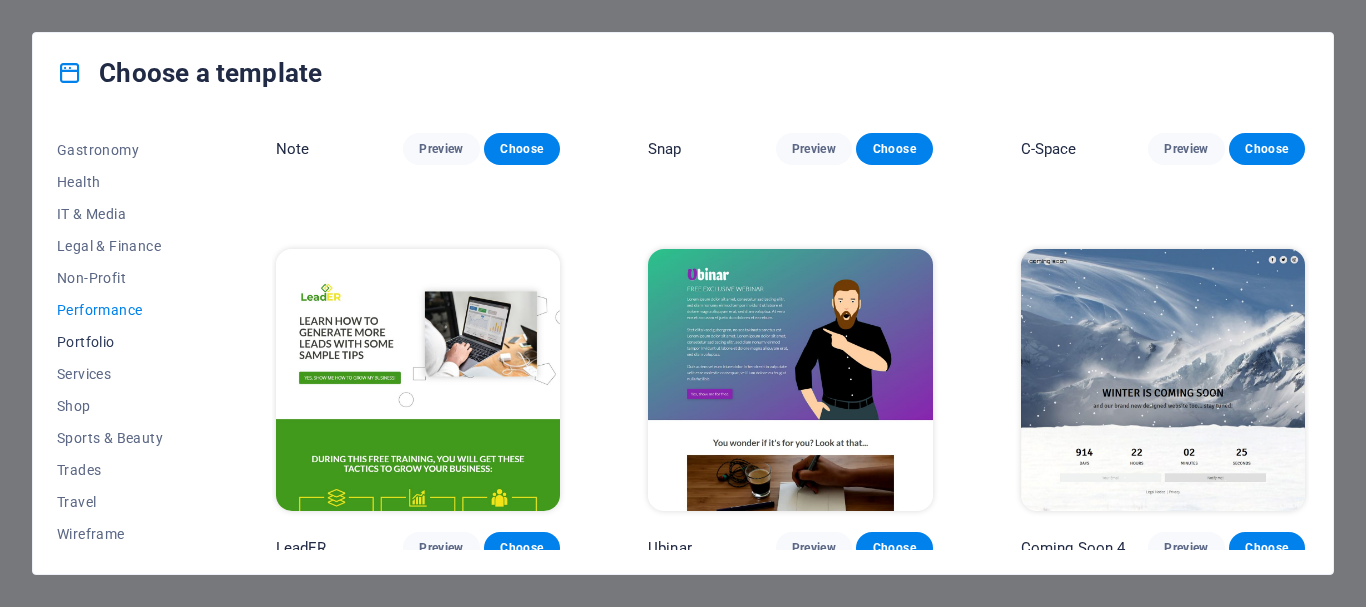 click on "Portfolio" at bounding box center (122, 342) 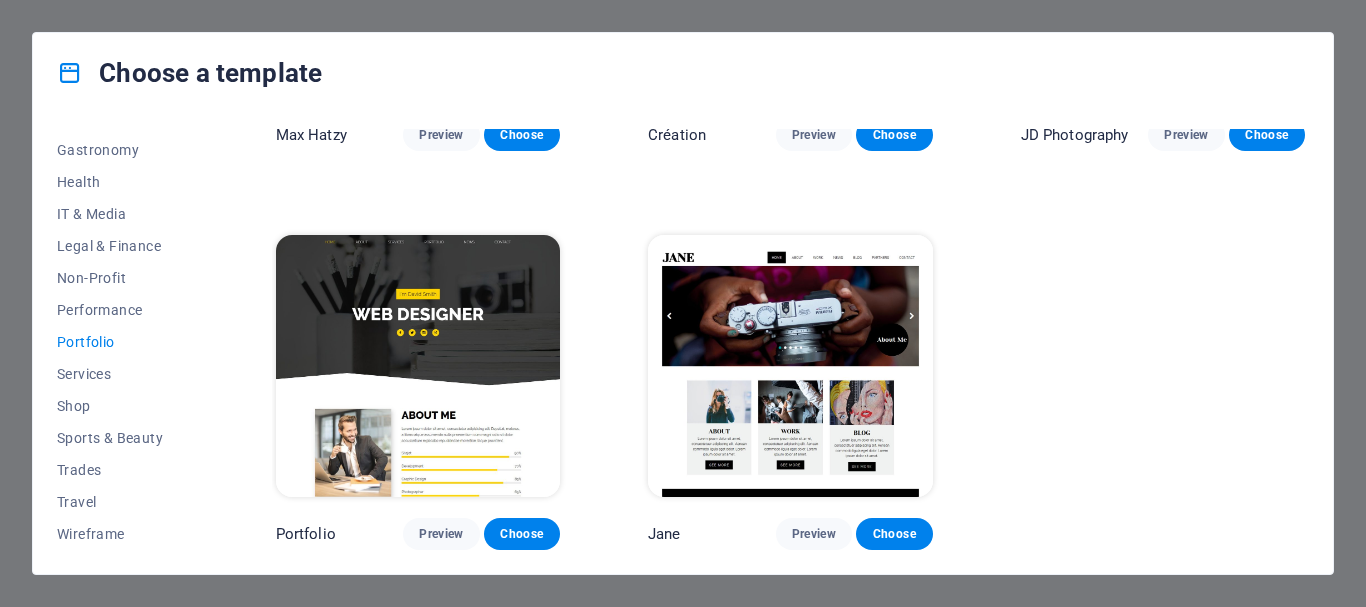 scroll, scrollTop: 0, scrollLeft: 0, axis: both 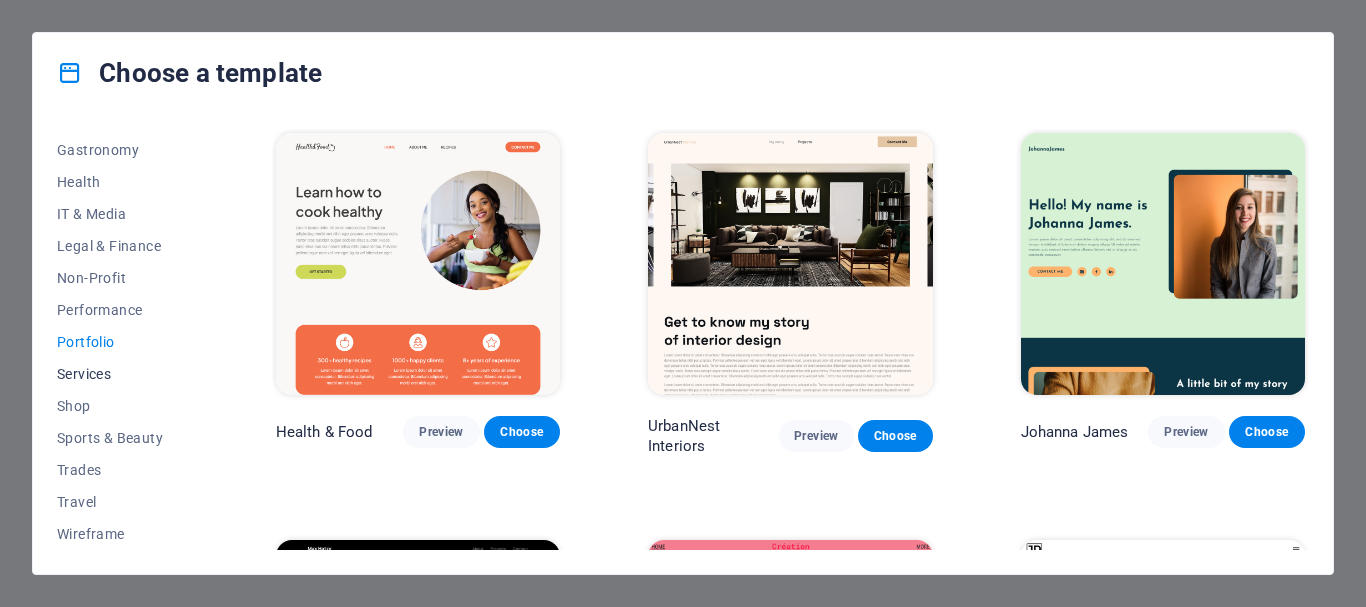 click on "Services" at bounding box center [122, 374] 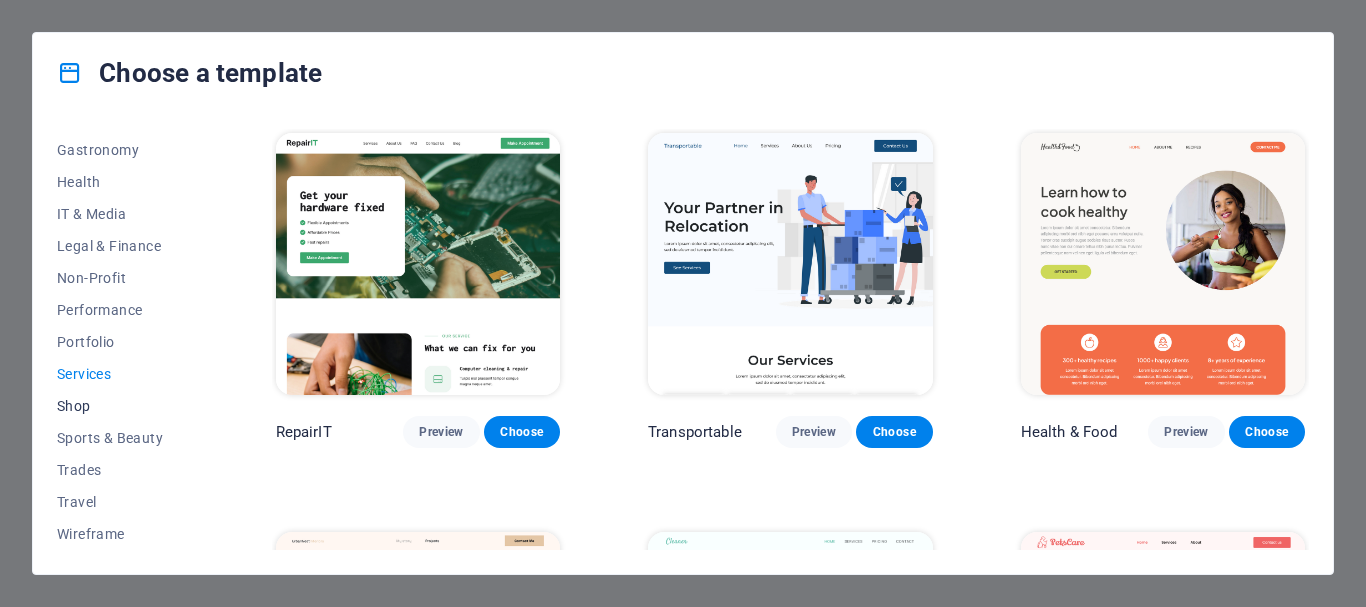 click on "Shop" at bounding box center (122, 406) 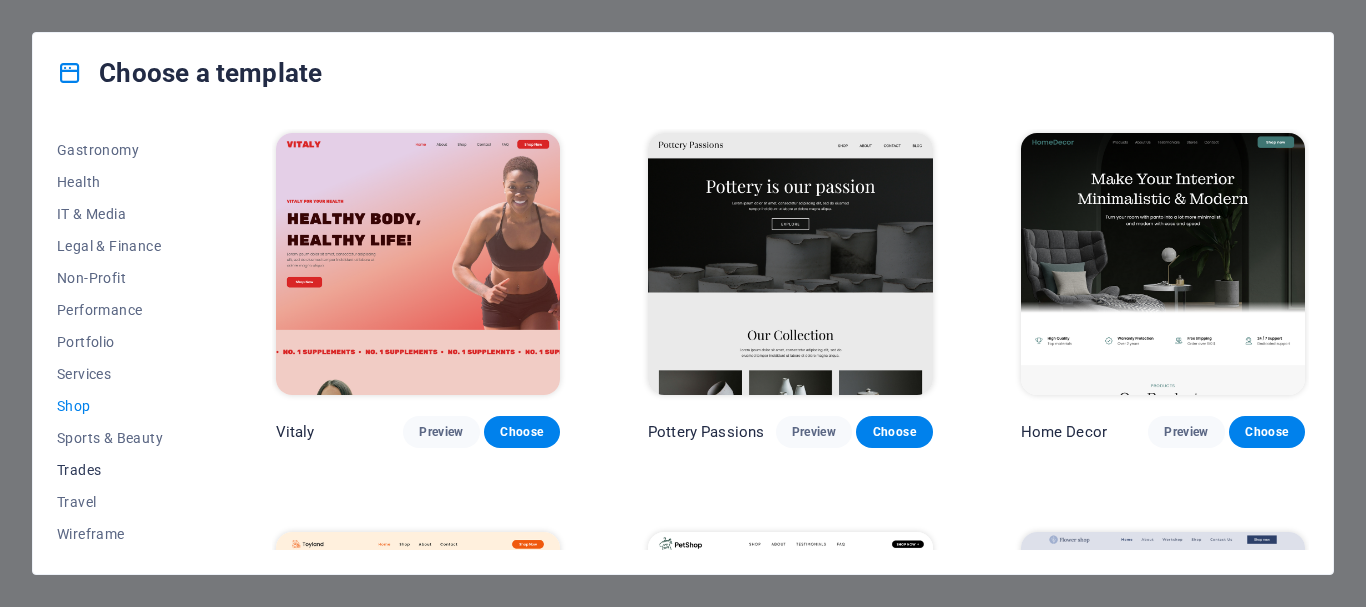 click on "Trades" at bounding box center (122, 470) 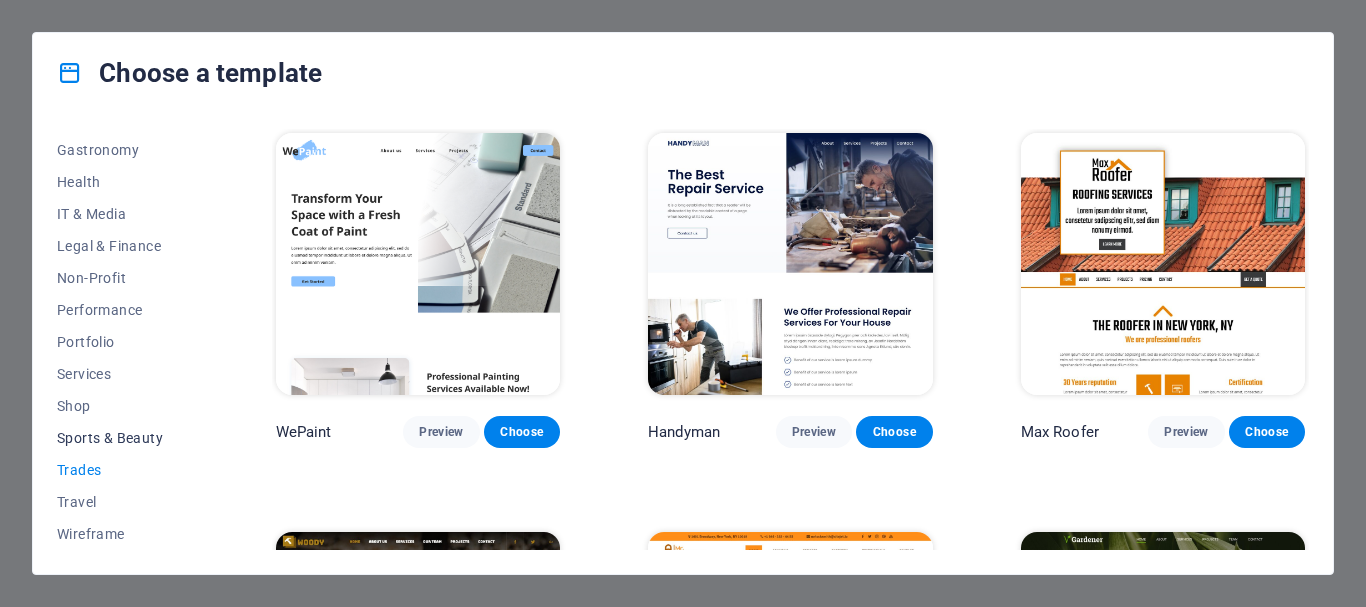 click on "Sports & Beauty" at bounding box center [122, 438] 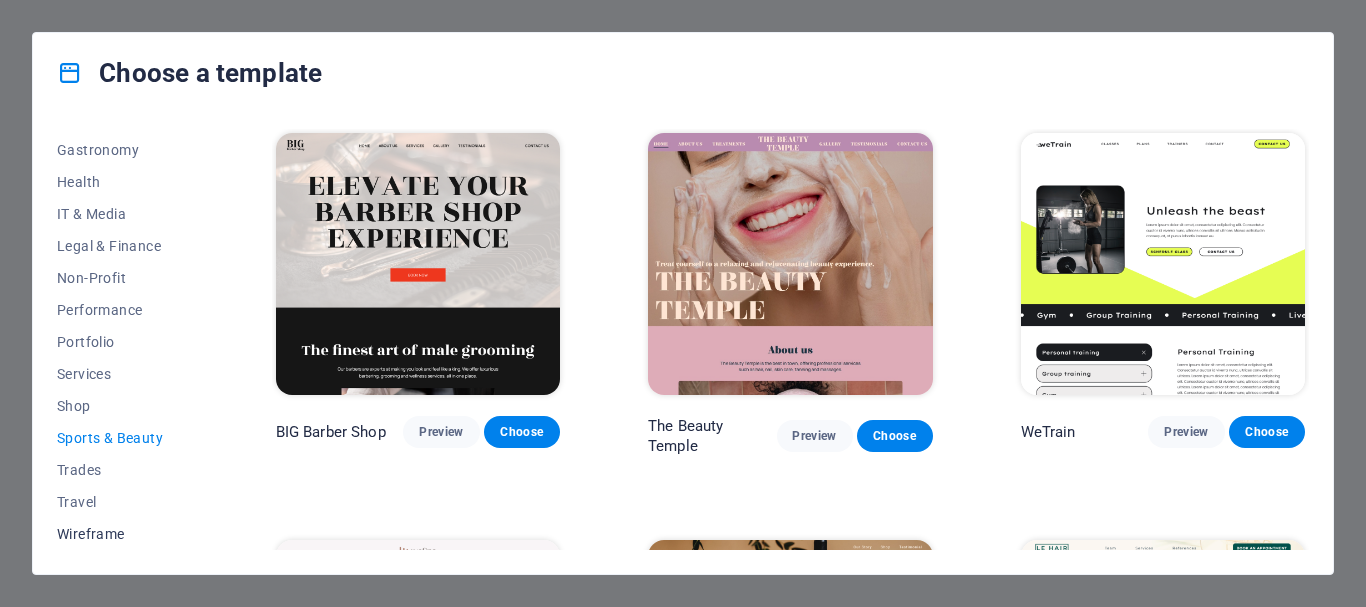 click on "Wireframe" at bounding box center [122, 534] 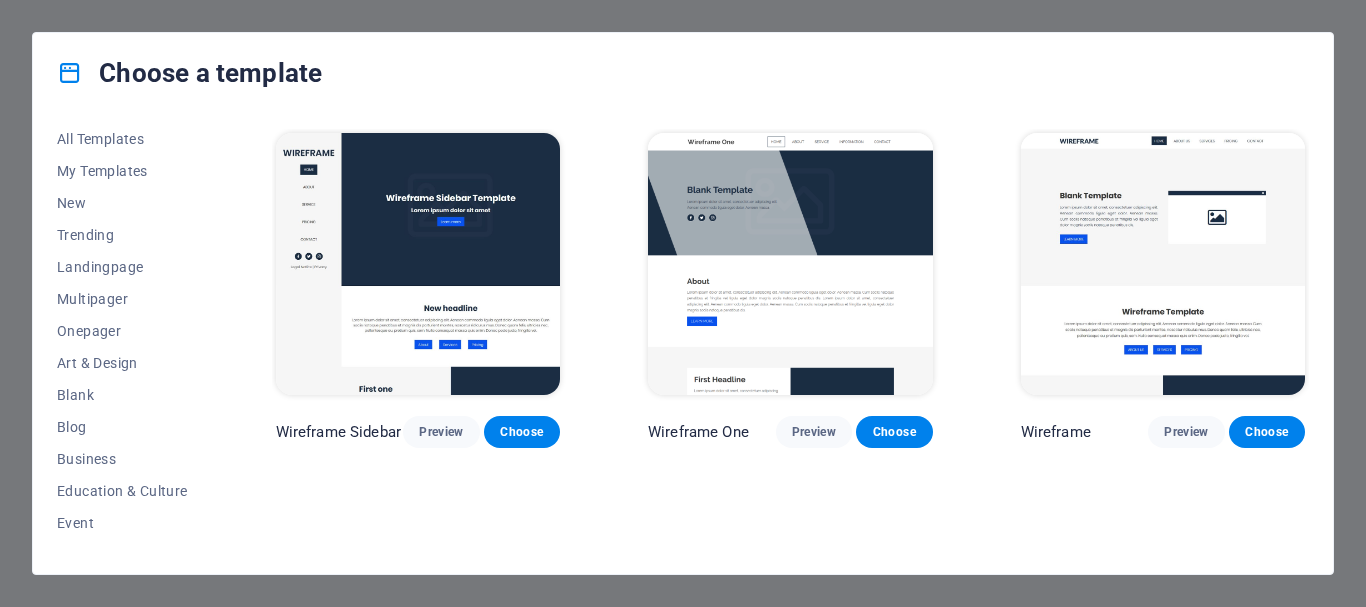 scroll, scrollTop: 0, scrollLeft: 0, axis: both 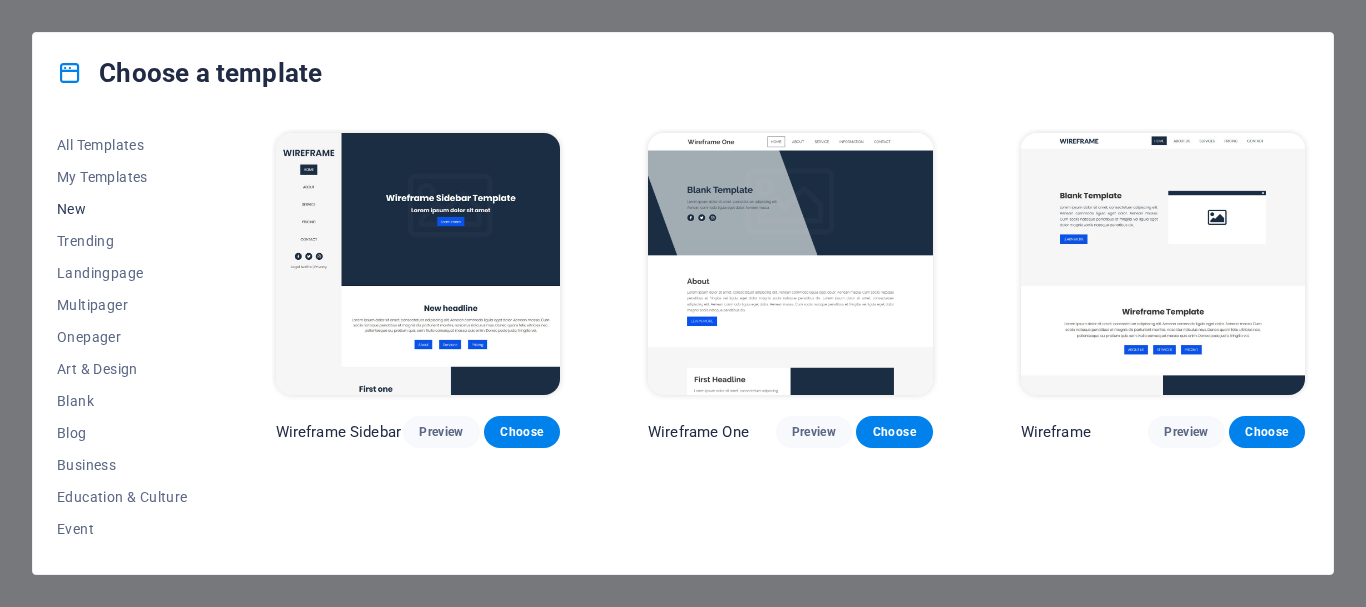 click on "New" at bounding box center [122, 209] 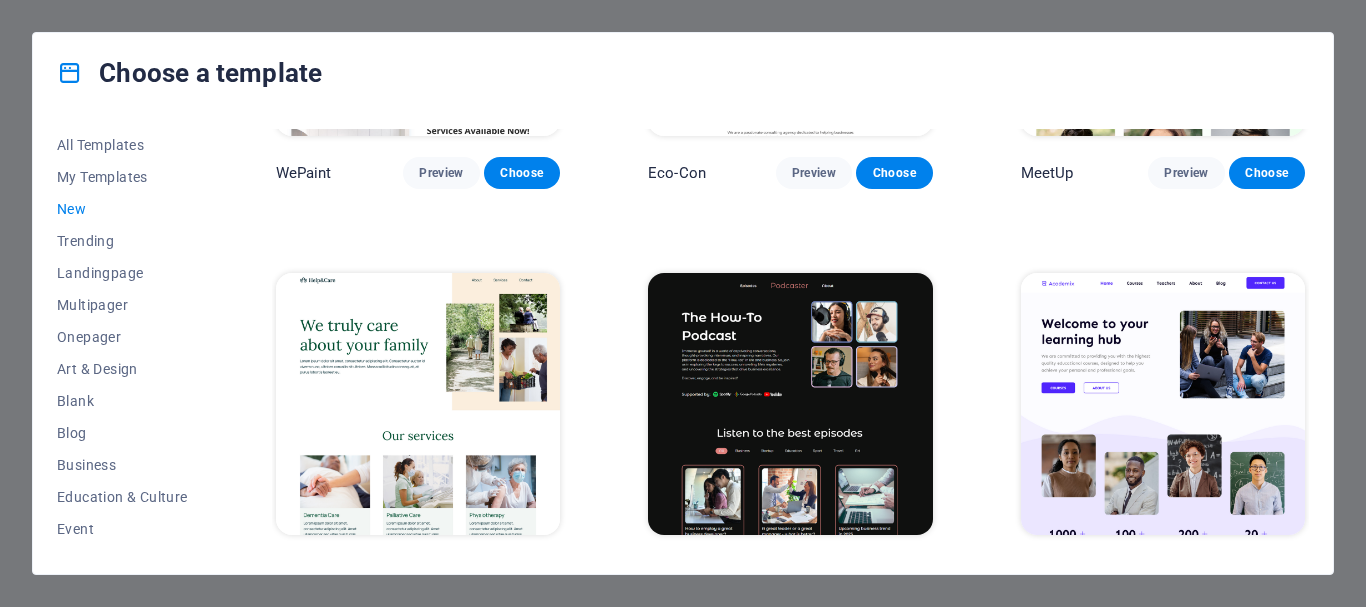 scroll, scrollTop: 1880, scrollLeft: 0, axis: vertical 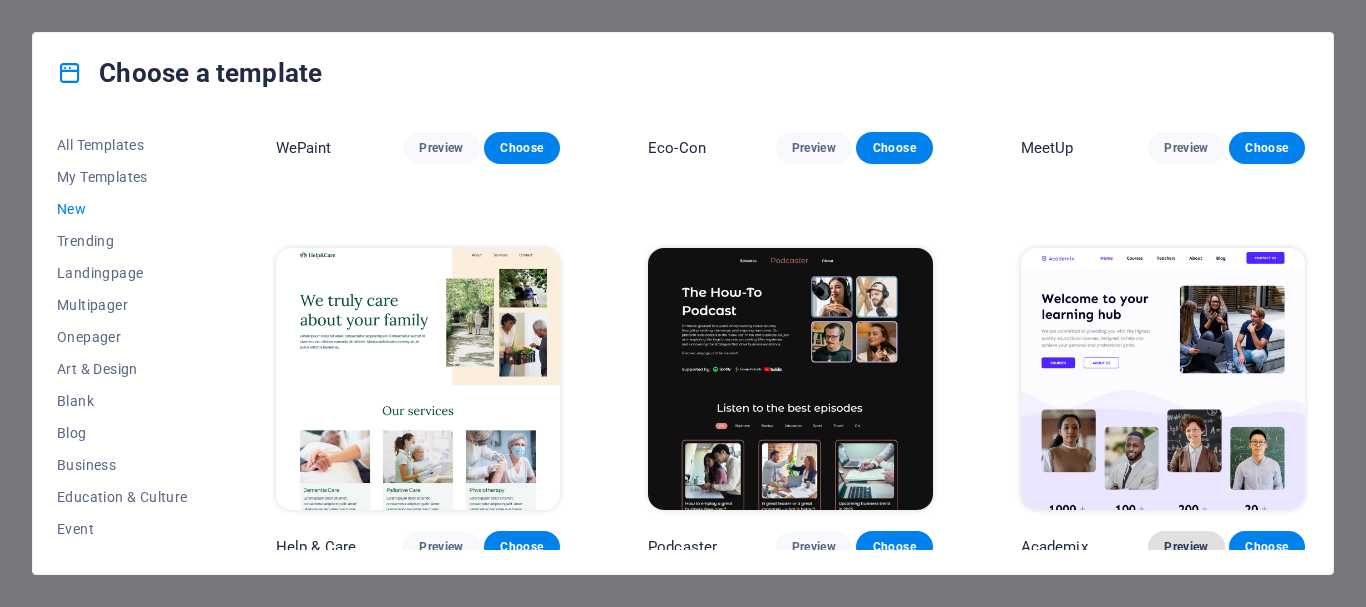 click on "Preview" at bounding box center (1186, 547) 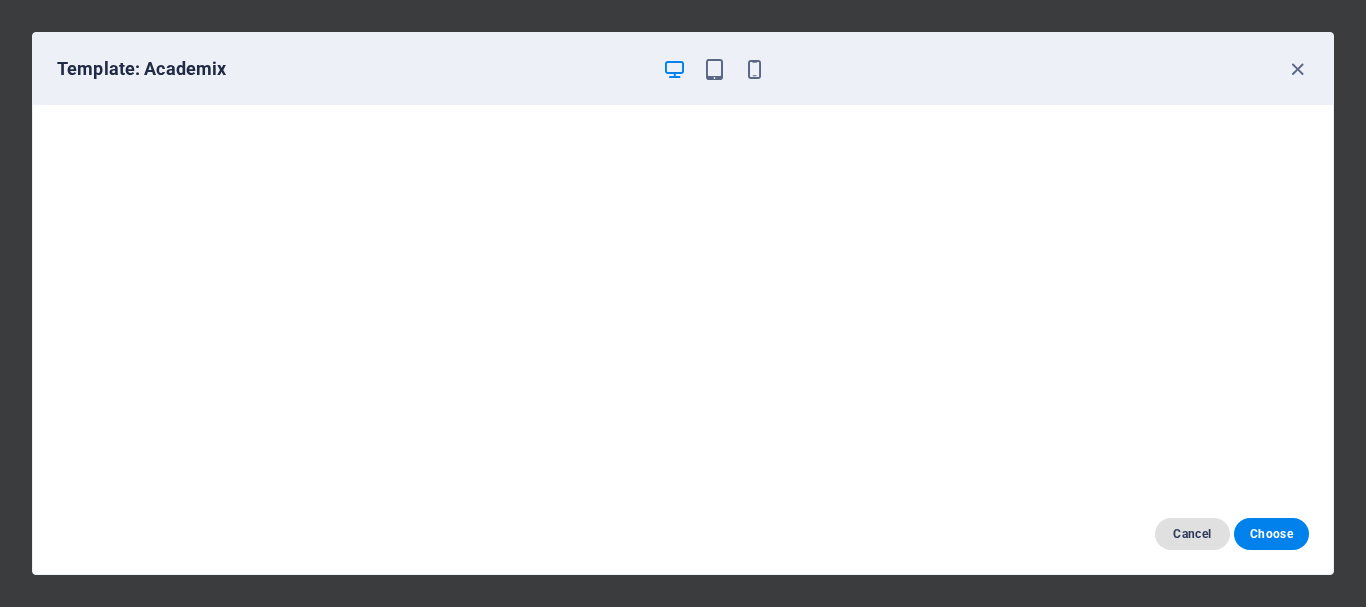 click on "Cancel" at bounding box center [1192, 534] 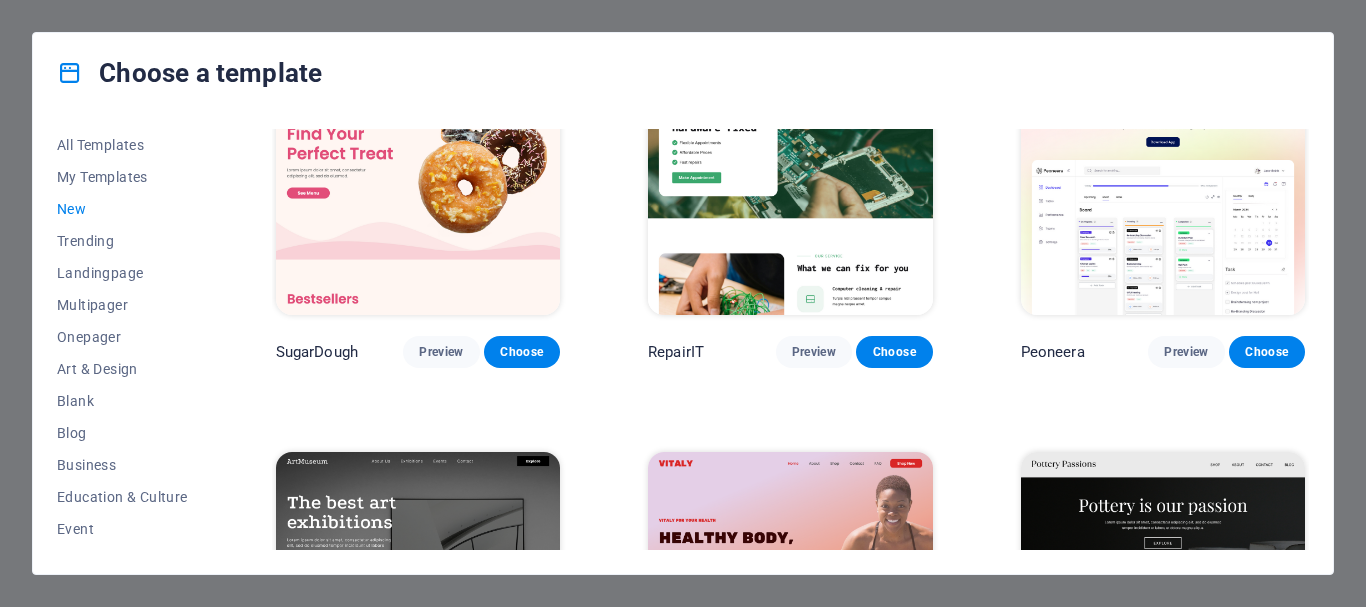 scroll, scrollTop: 0, scrollLeft: 0, axis: both 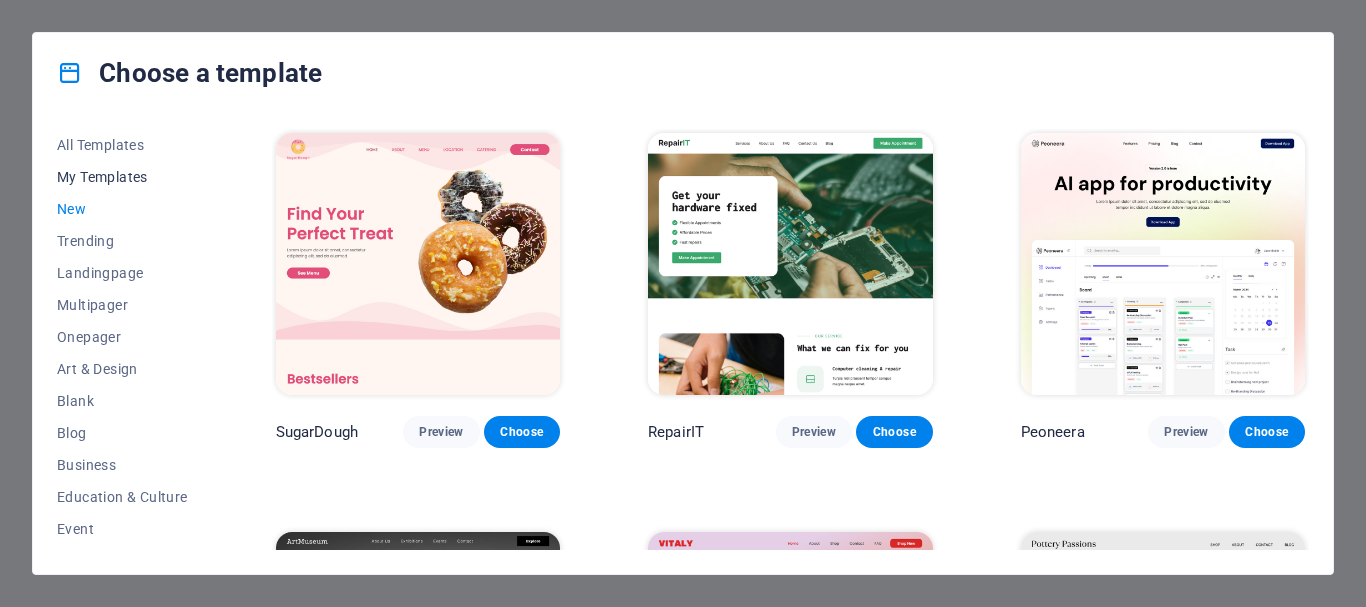 click on "My Templates" at bounding box center [122, 177] 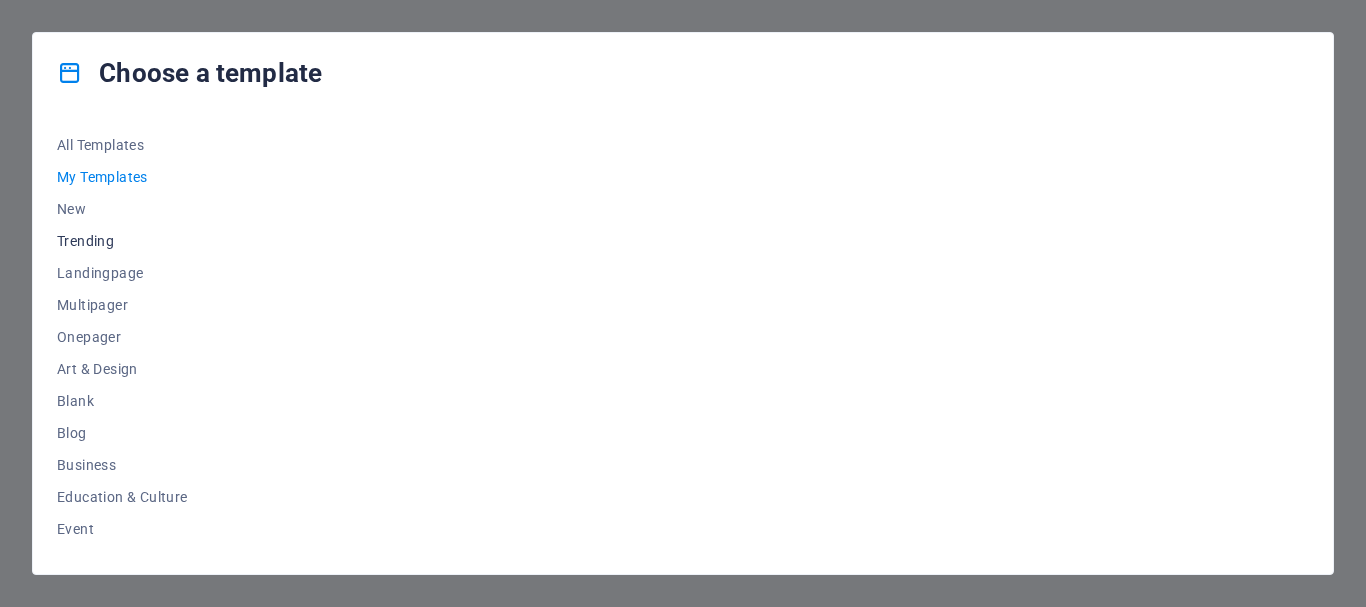 click on "Trending" at bounding box center (122, 241) 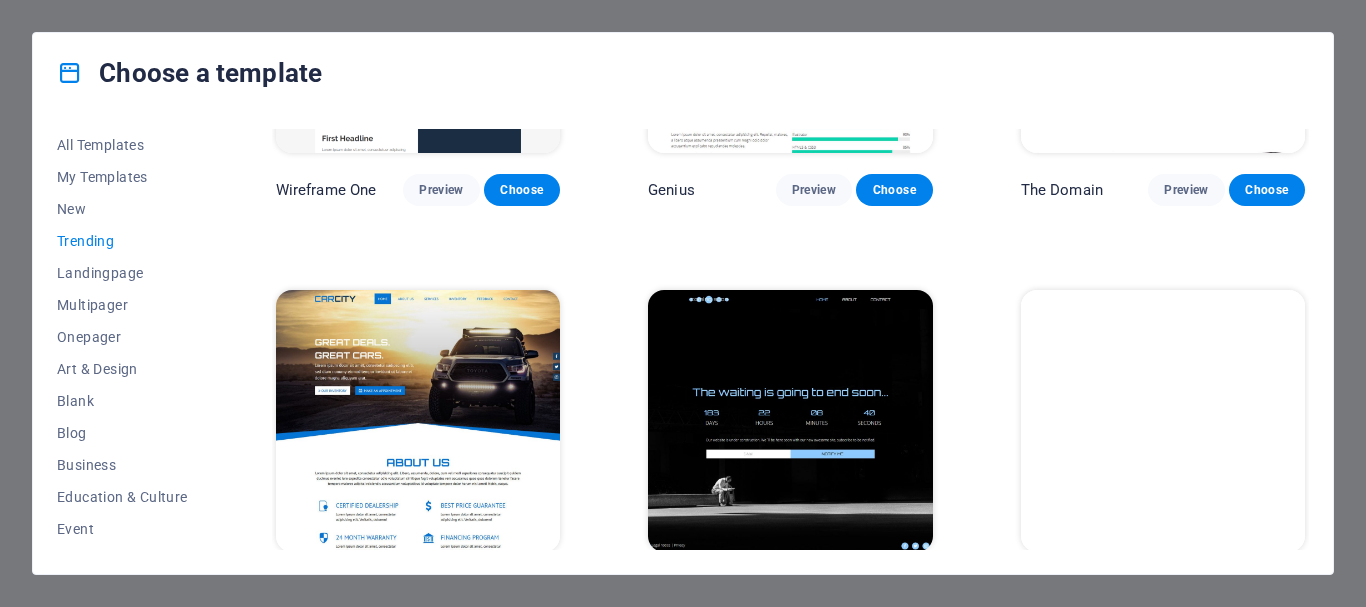 scroll, scrollTop: 1880, scrollLeft: 0, axis: vertical 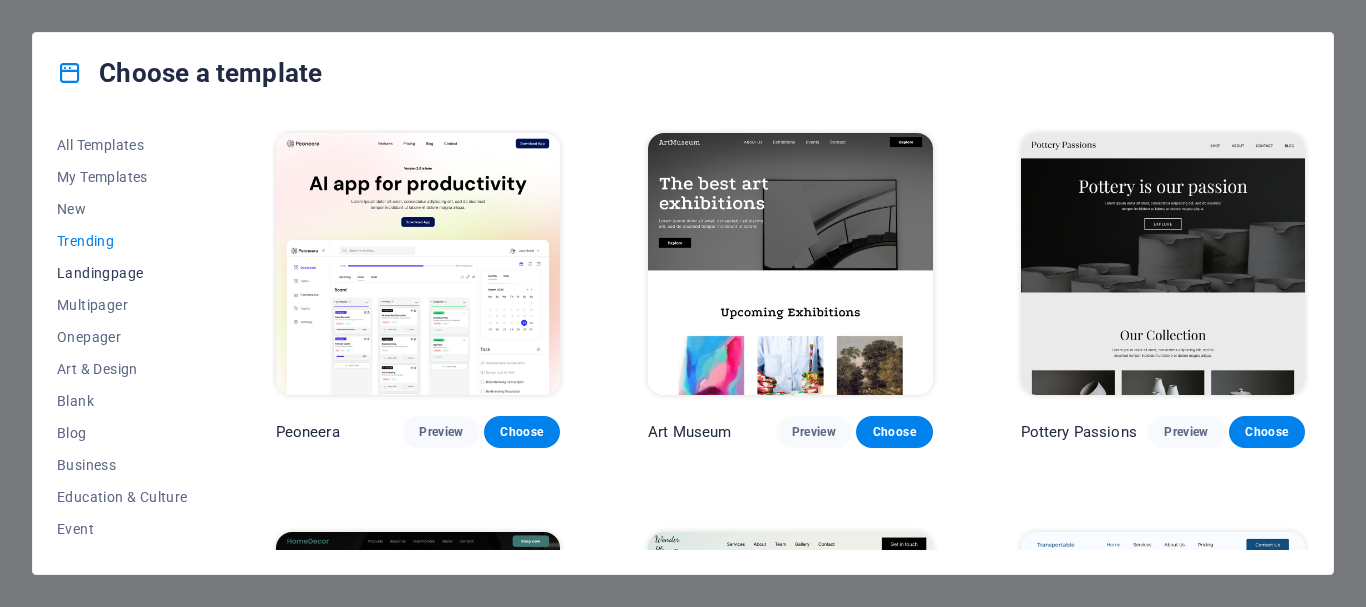 click on "Landingpage" at bounding box center [122, 273] 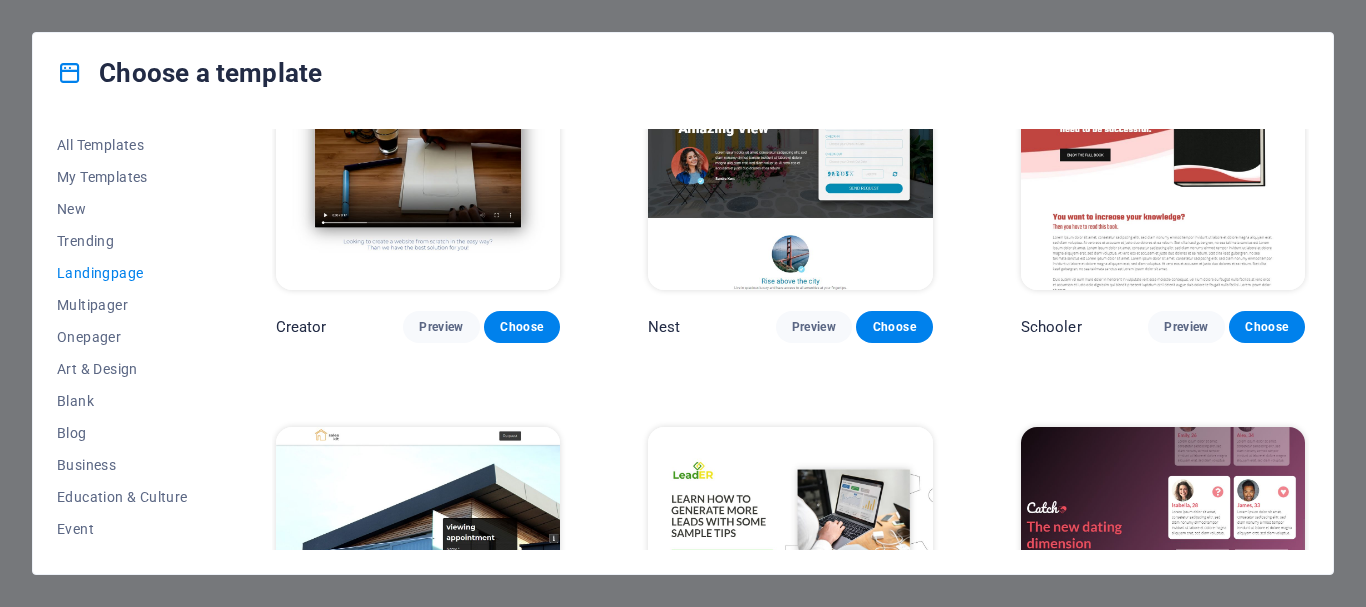 scroll, scrollTop: 2500, scrollLeft: 0, axis: vertical 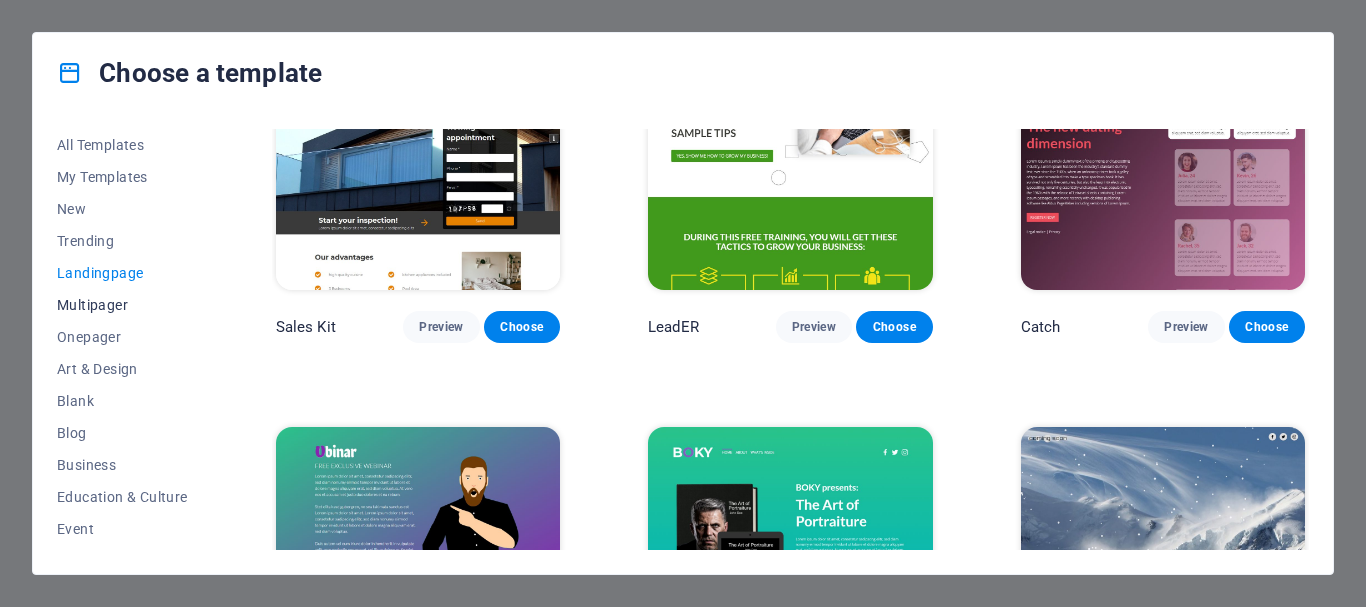 click on "Multipager" at bounding box center (122, 305) 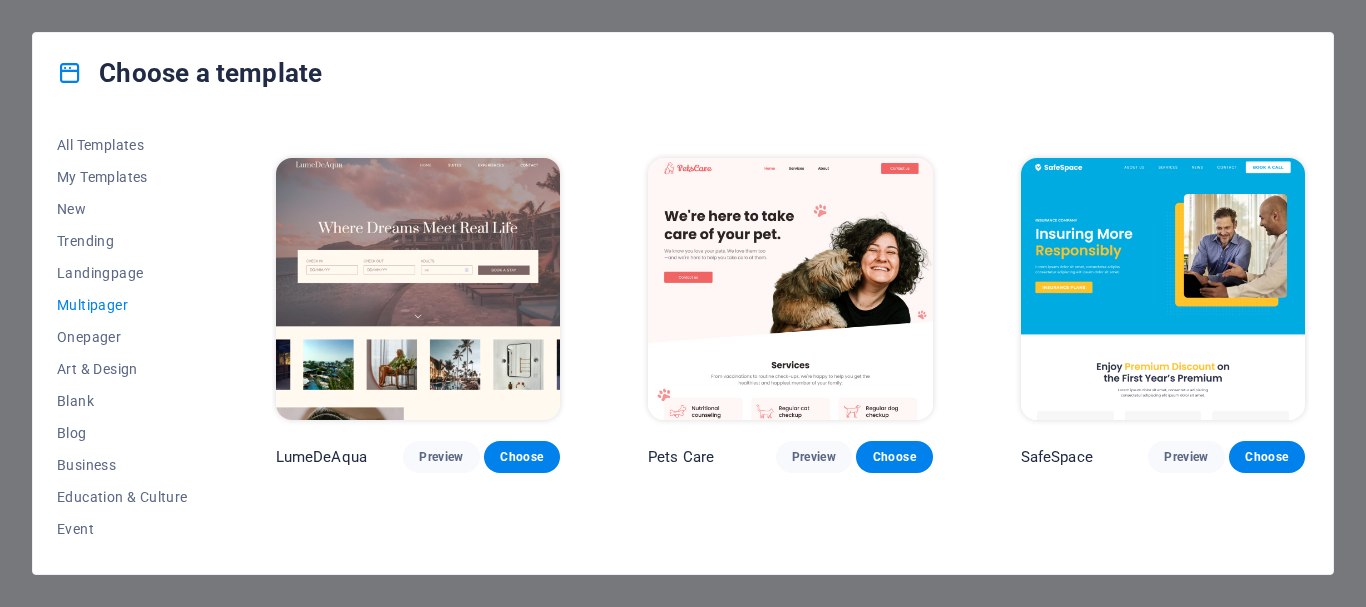 scroll, scrollTop: 2000, scrollLeft: 0, axis: vertical 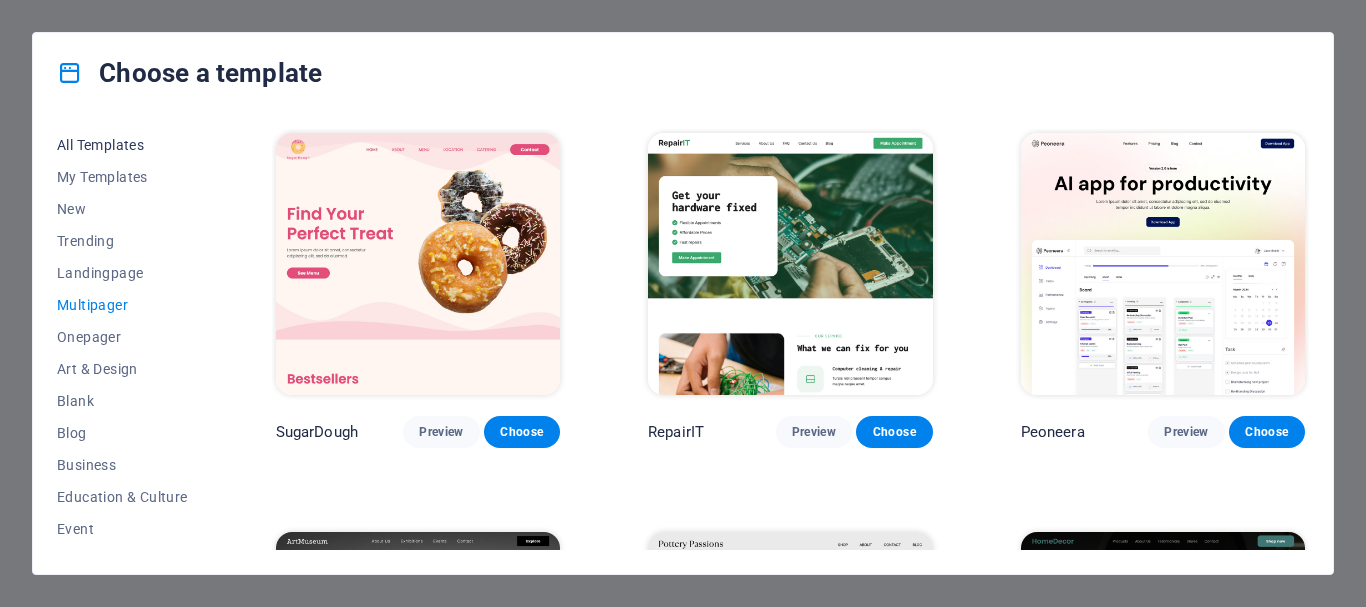 click on "All Templates" at bounding box center [122, 145] 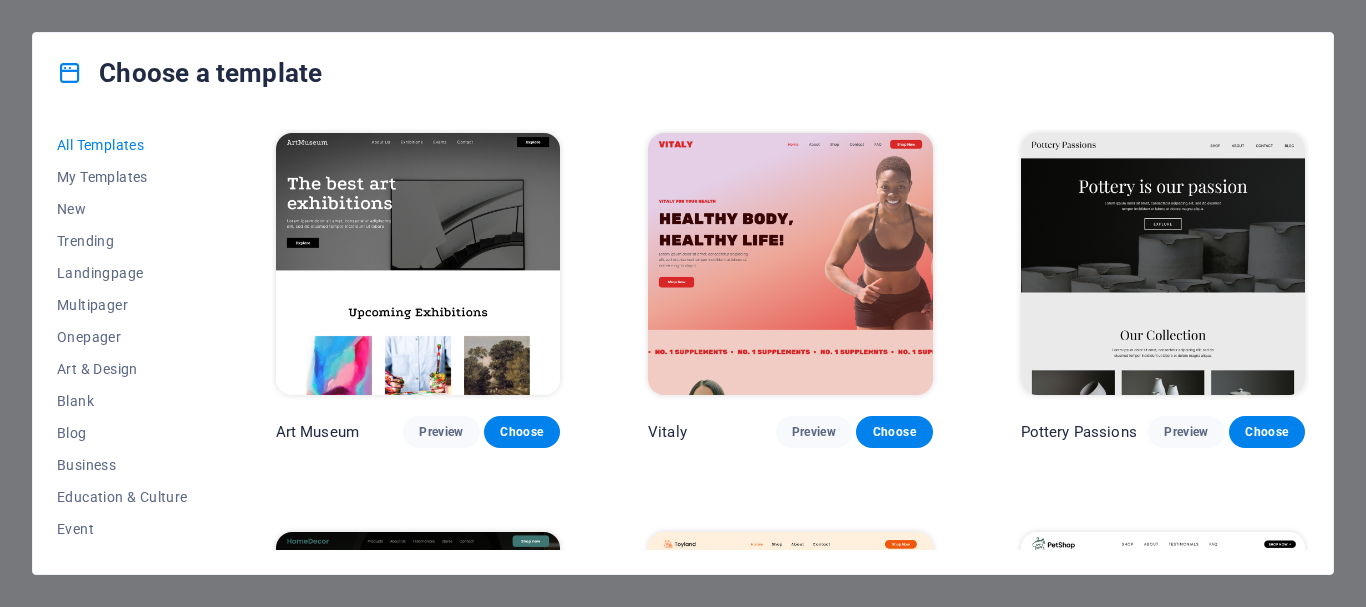 scroll, scrollTop: 400, scrollLeft: 0, axis: vertical 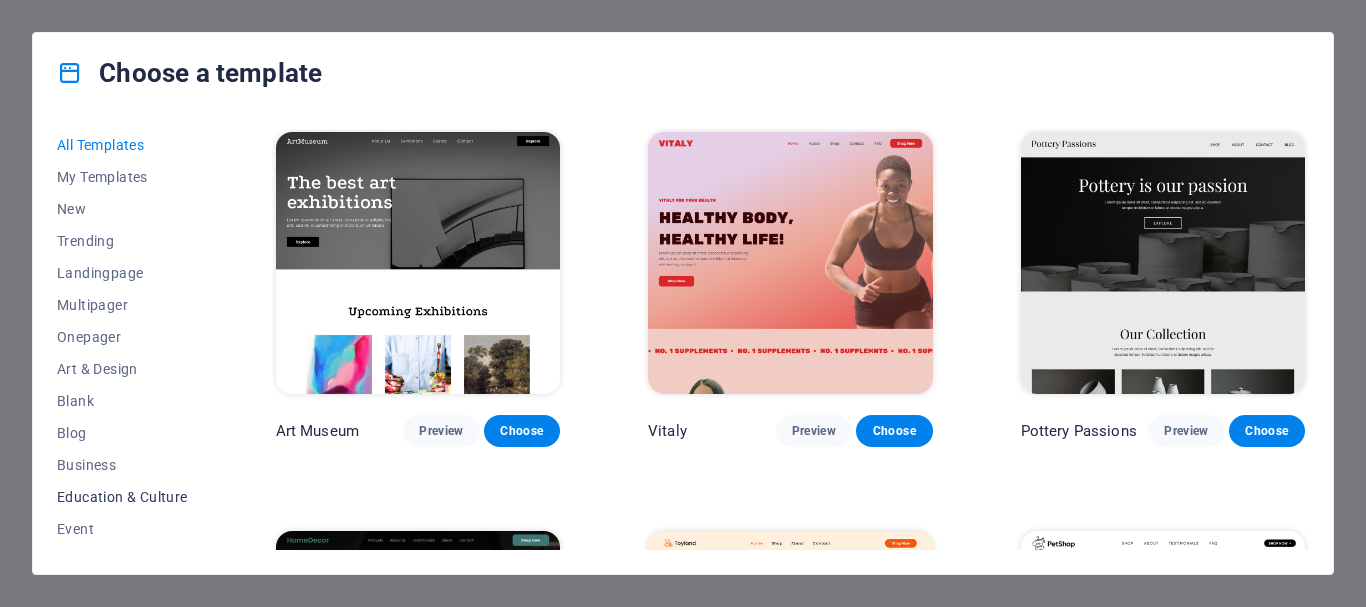 click on "Education & Culture" at bounding box center [122, 497] 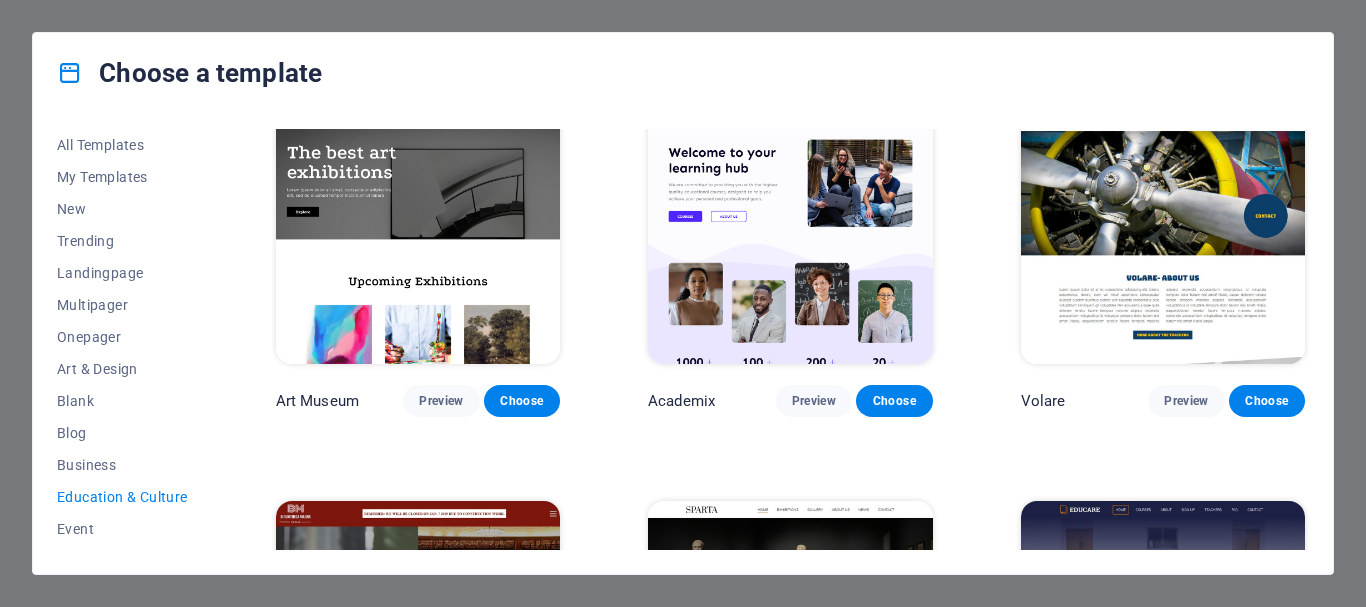 scroll, scrollTop: 0, scrollLeft: 0, axis: both 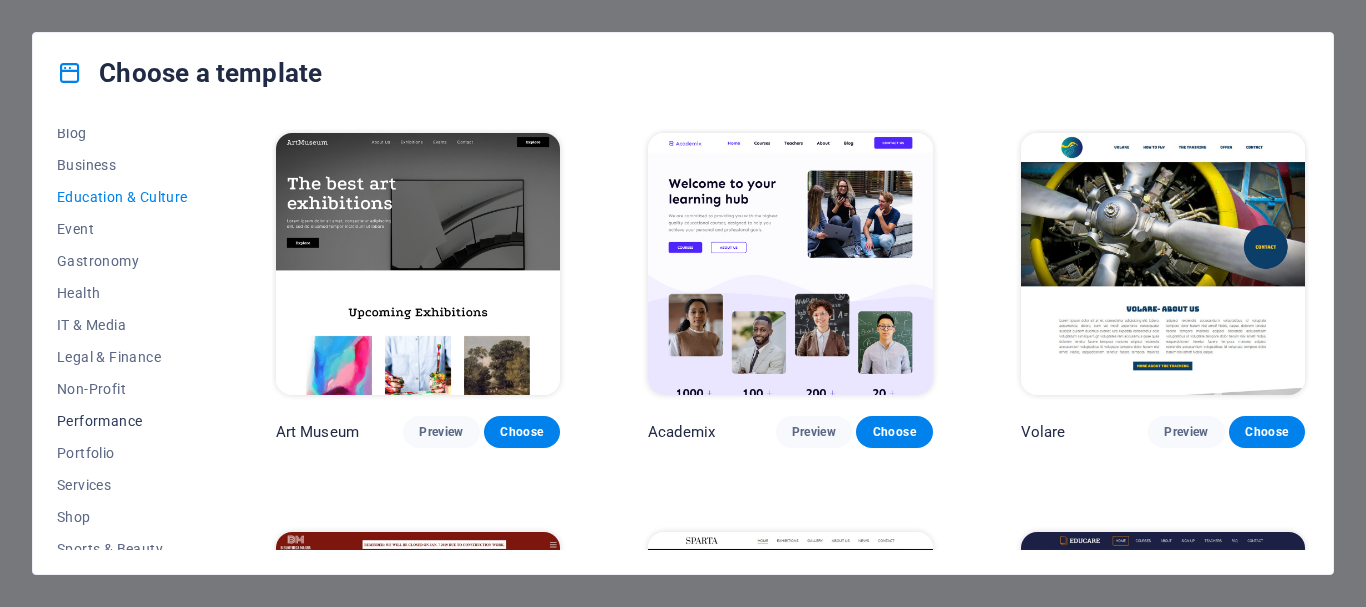 click on "Performance" at bounding box center (122, 421) 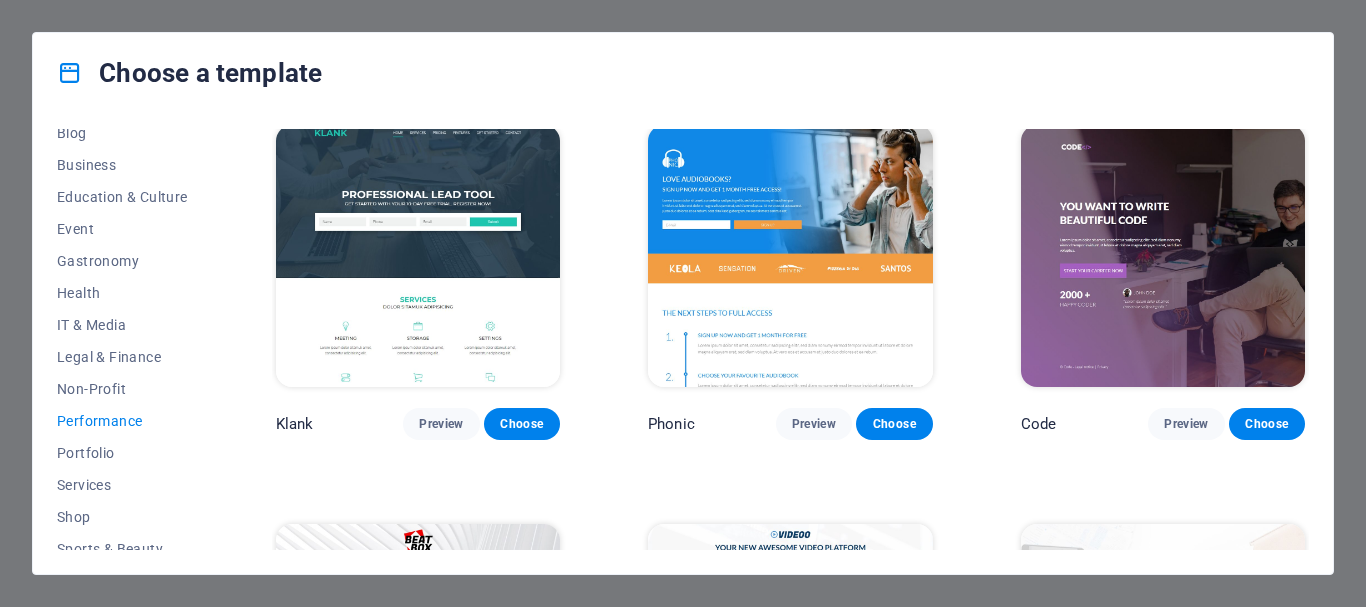 scroll, scrollTop: 0, scrollLeft: 0, axis: both 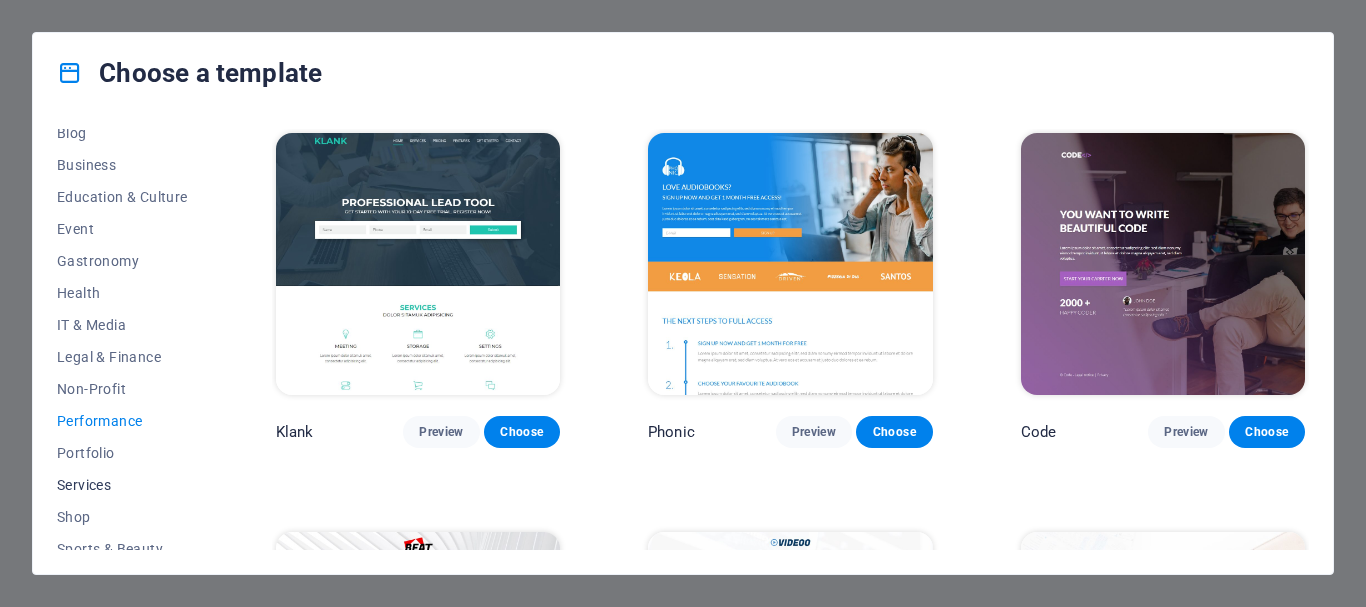 click on "Services" at bounding box center (122, 485) 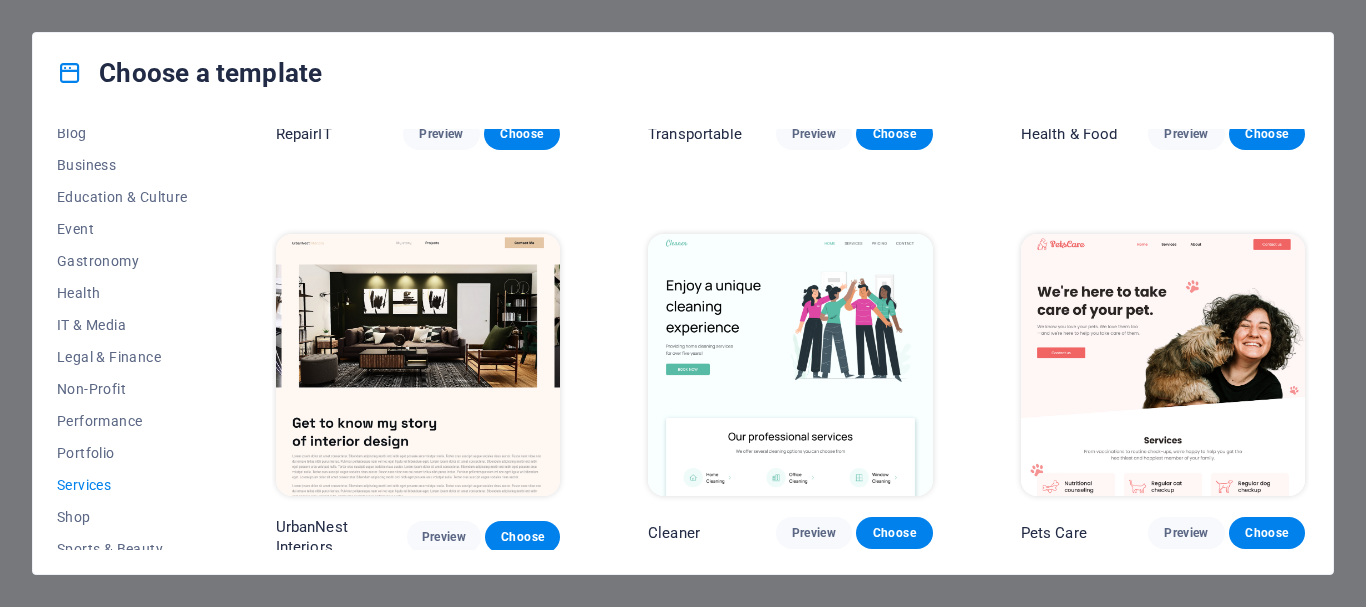 scroll, scrollTop: 300, scrollLeft: 0, axis: vertical 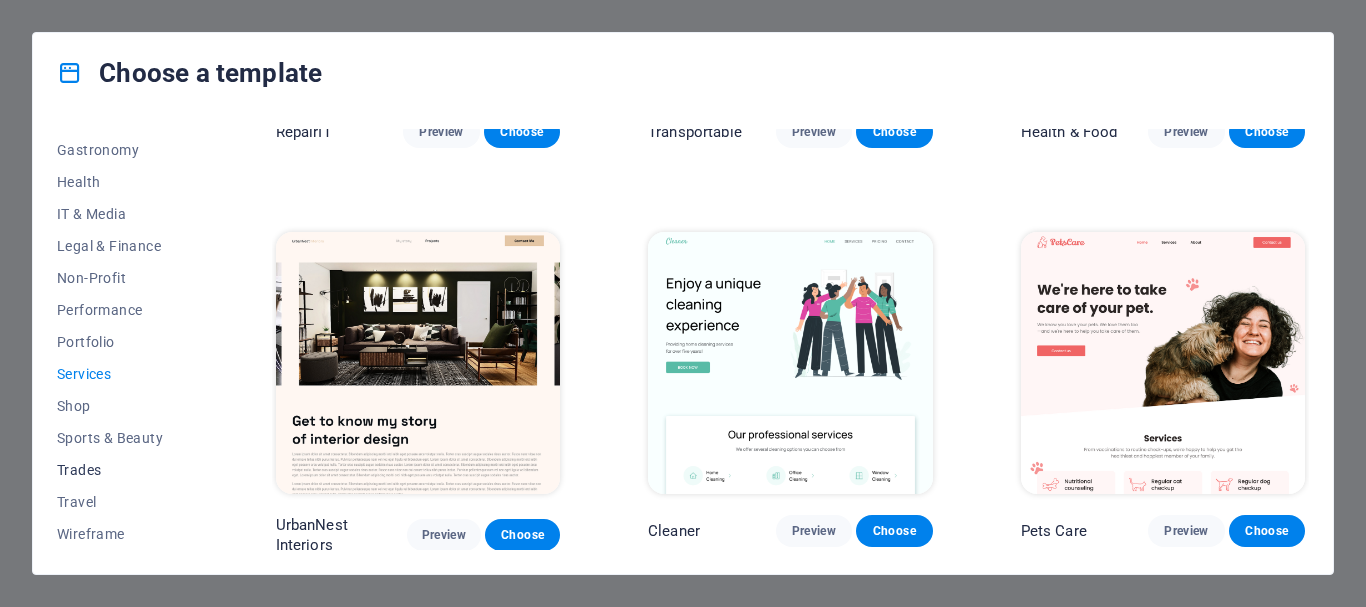 click on "Trades" at bounding box center [122, 470] 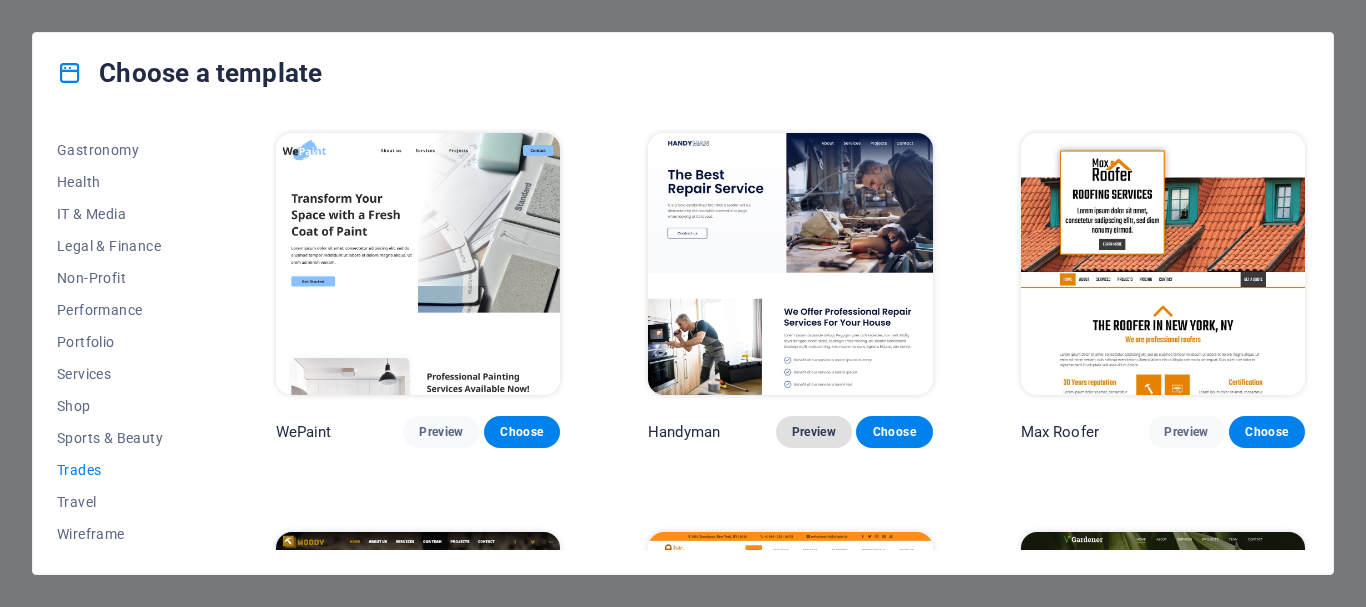 click on "Preview" at bounding box center (814, 432) 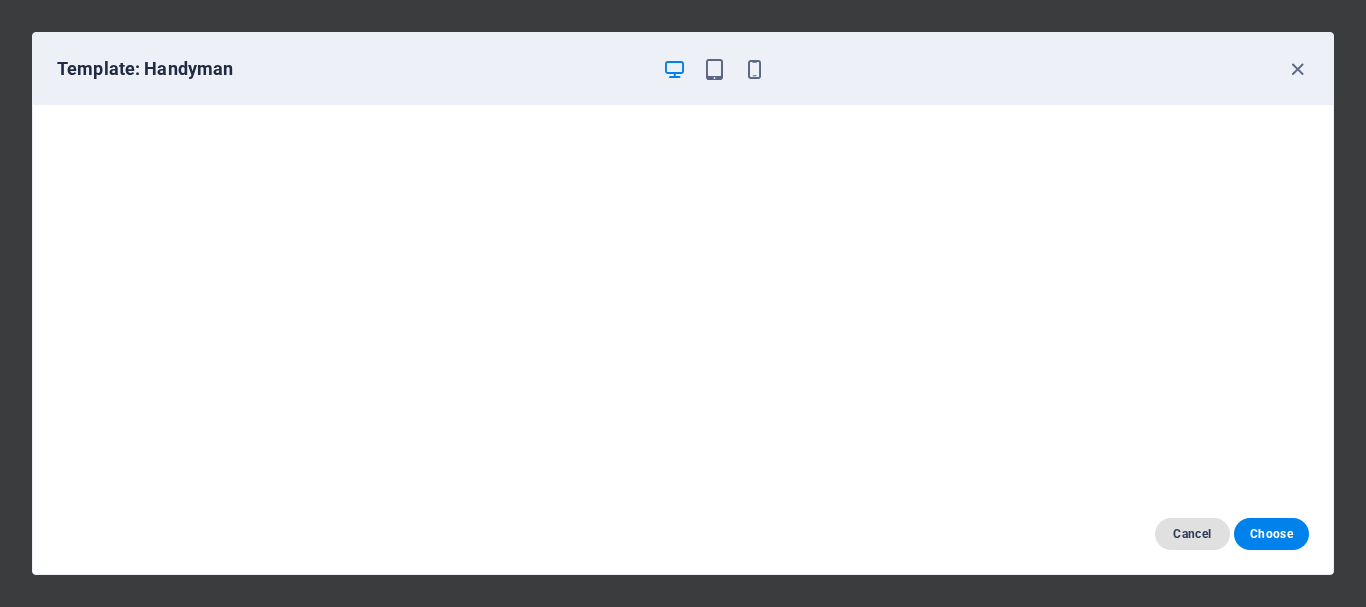 click on "Cancel" at bounding box center (1192, 534) 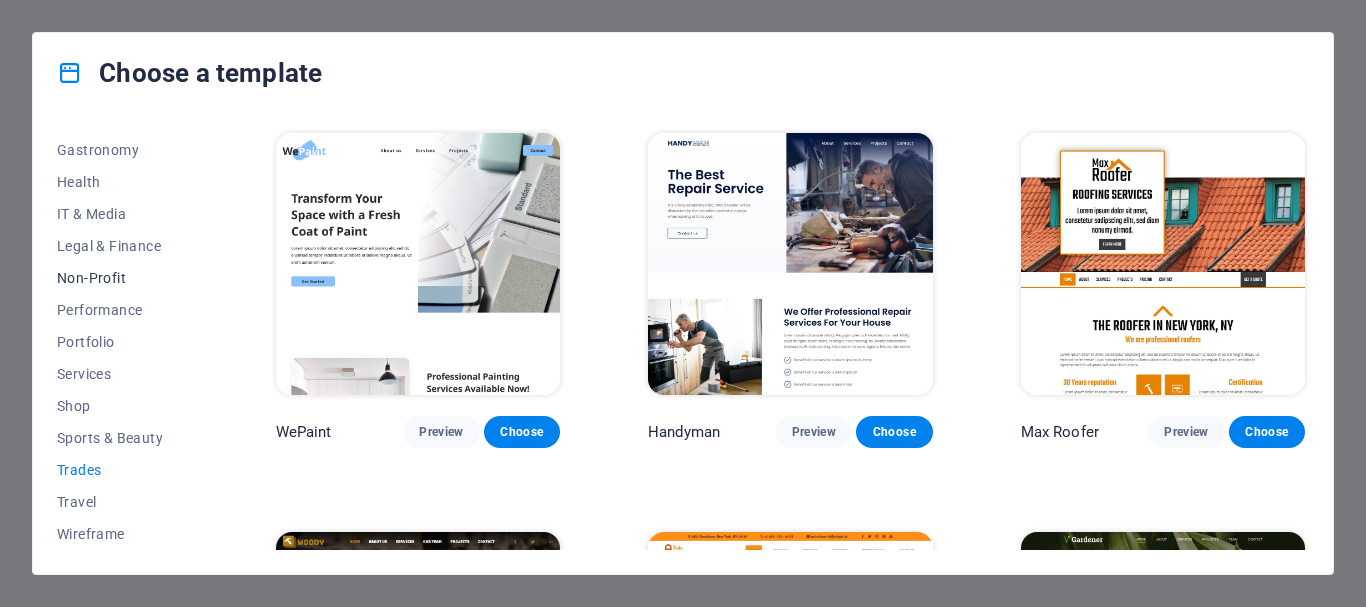 click on "Non-Profit" at bounding box center (122, 278) 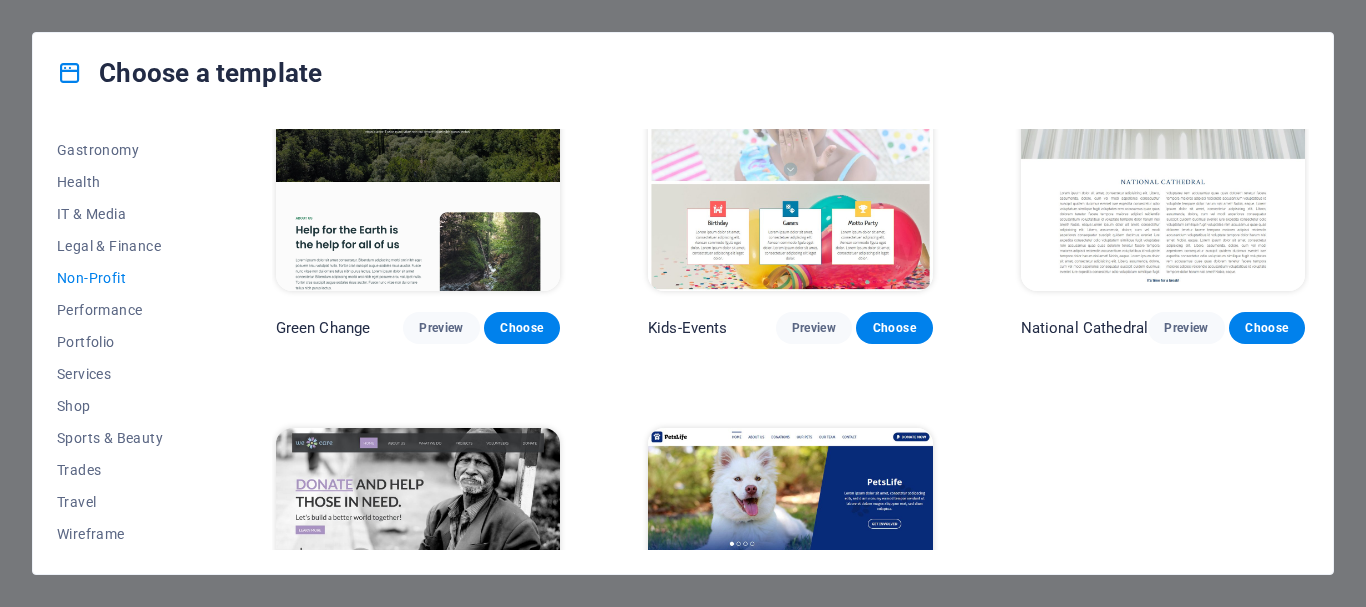 scroll, scrollTop: 300, scrollLeft: 0, axis: vertical 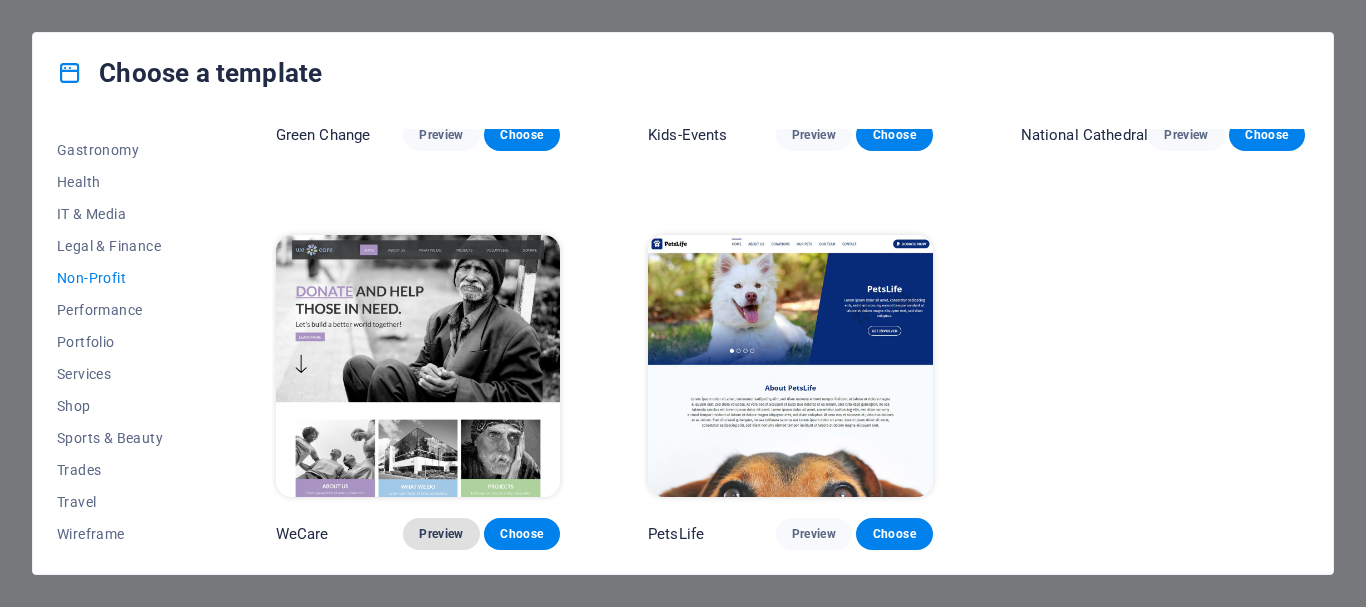 click on "Preview" at bounding box center [441, 534] 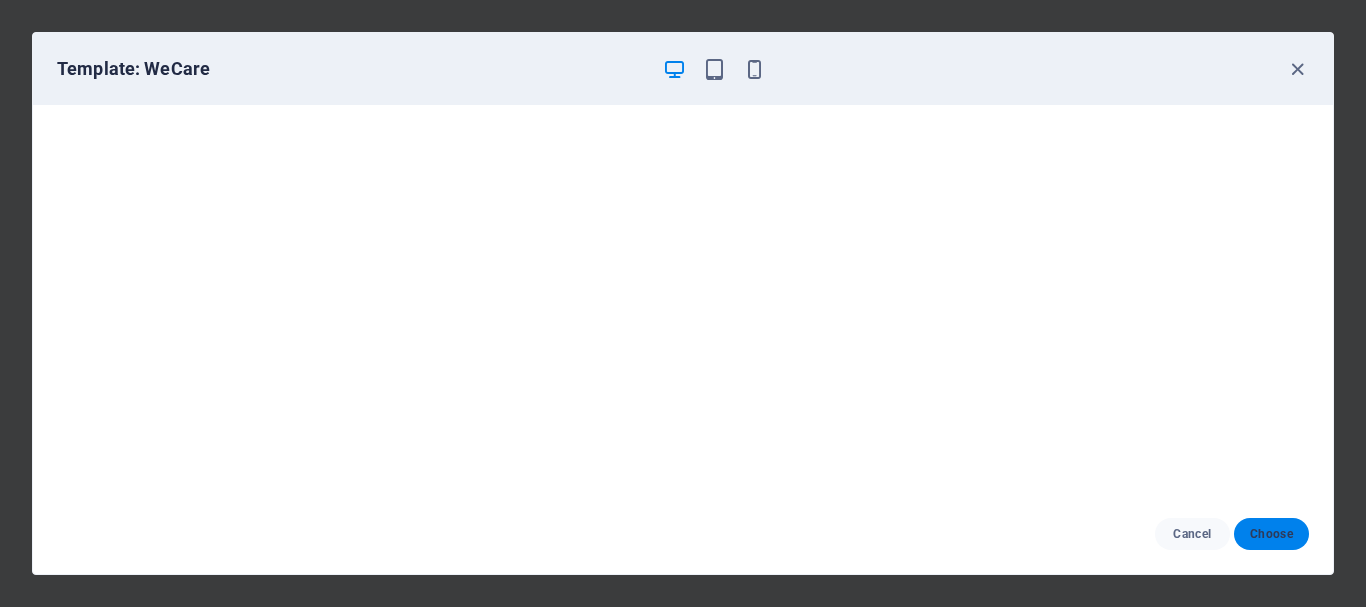 click on "Choose" at bounding box center [1271, 534] 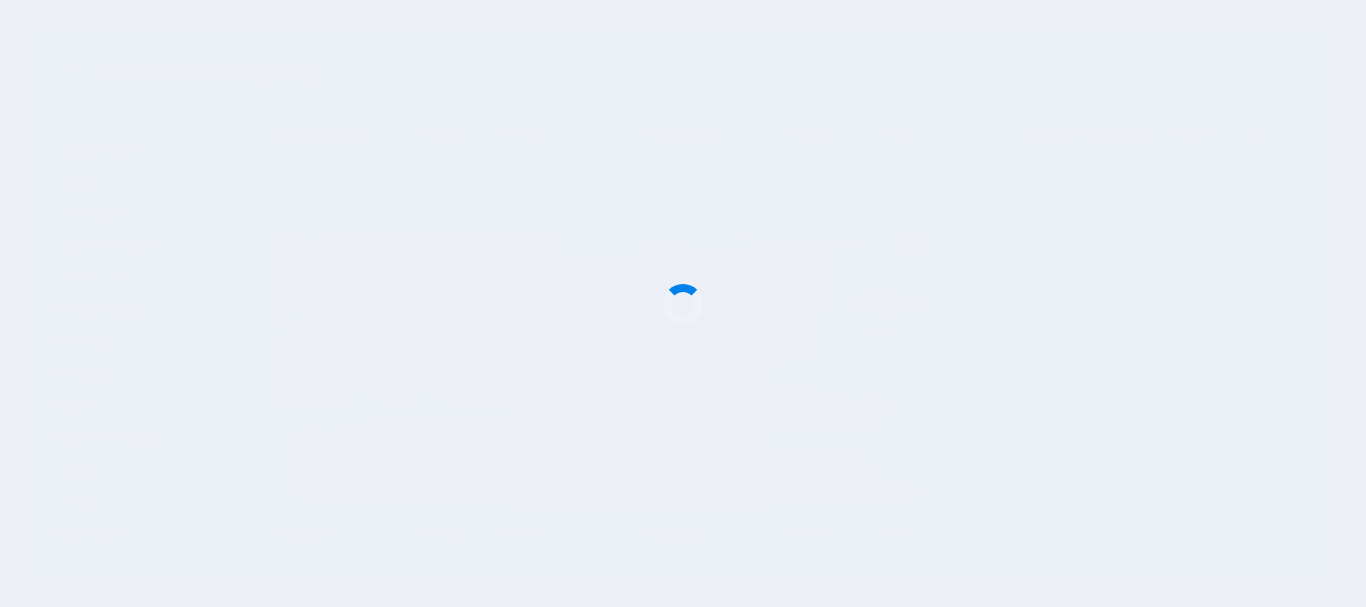 scroll, scrollTop: 301, scrollLeft: 0, axis: vertical 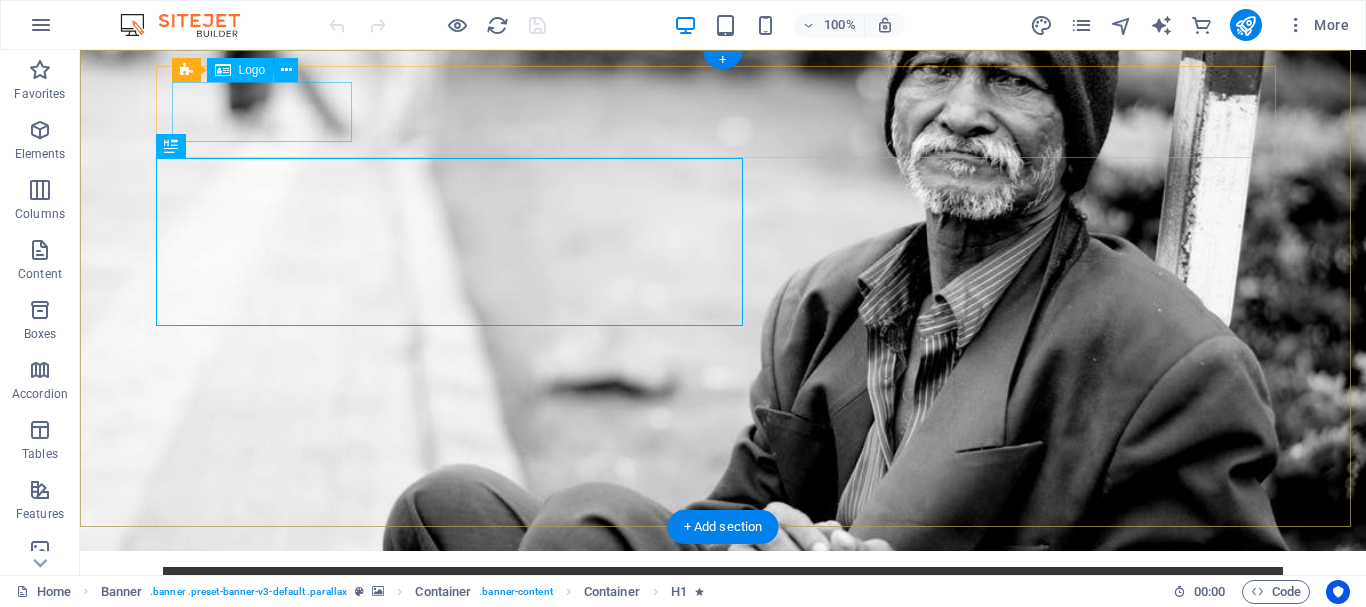 click at bounding box center (723, 613) 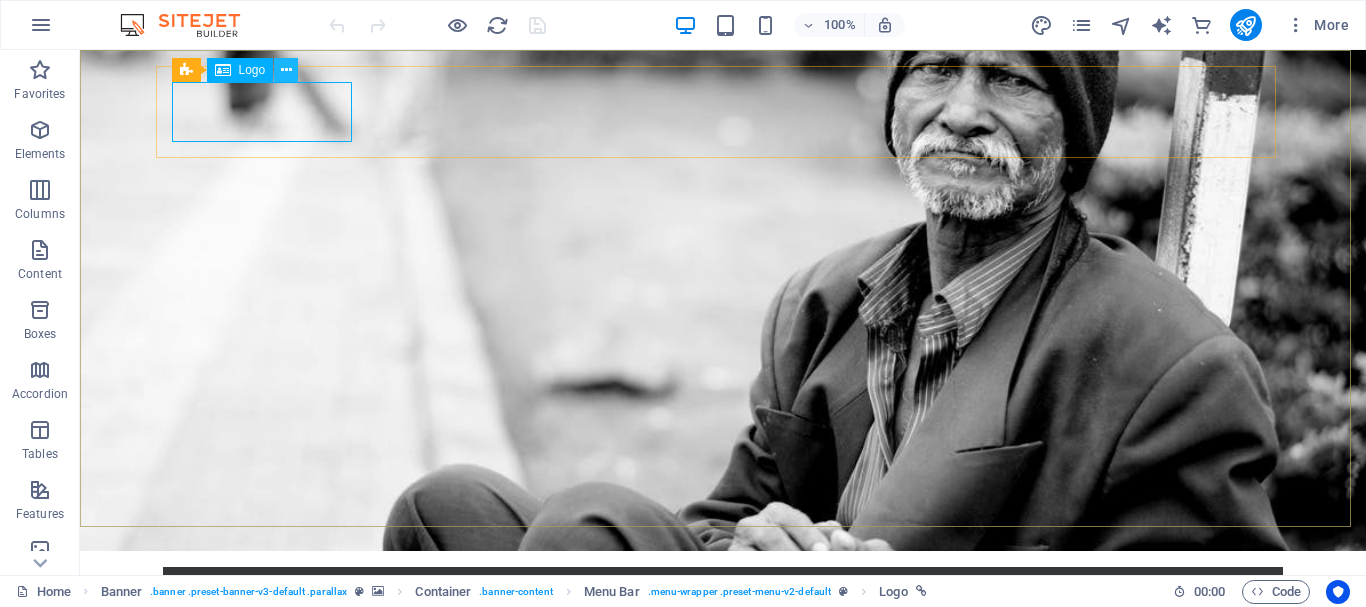 click at bounding box center (286, 70) 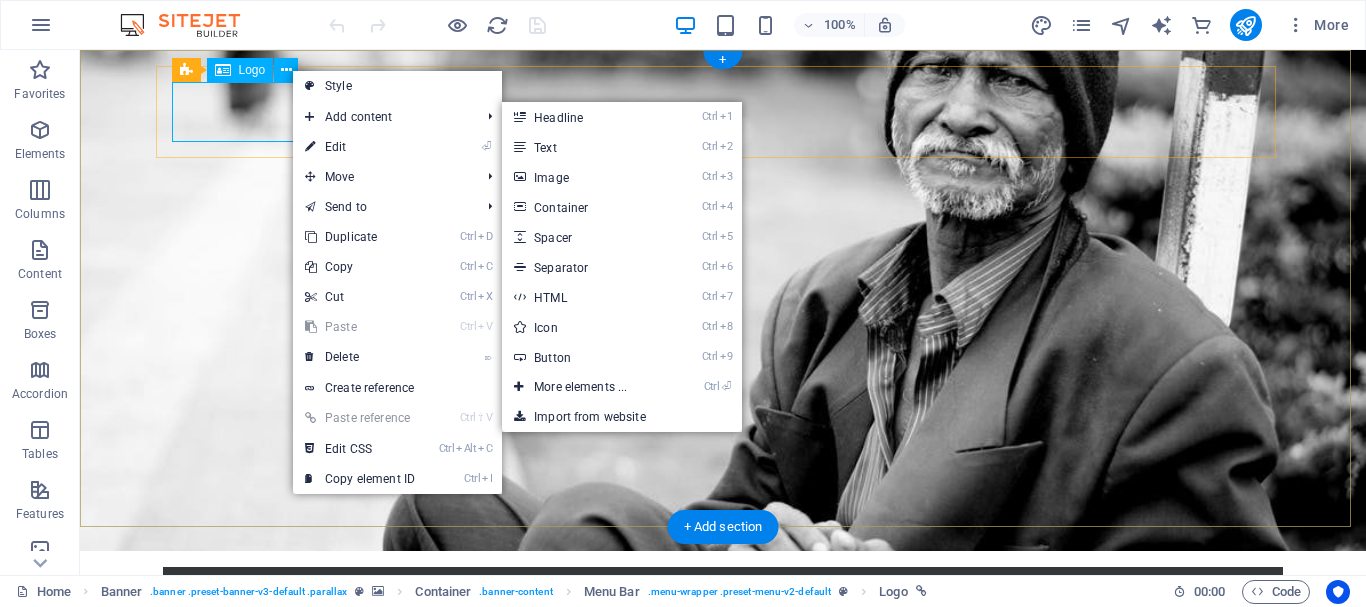 click at bounding box center [723, 613] 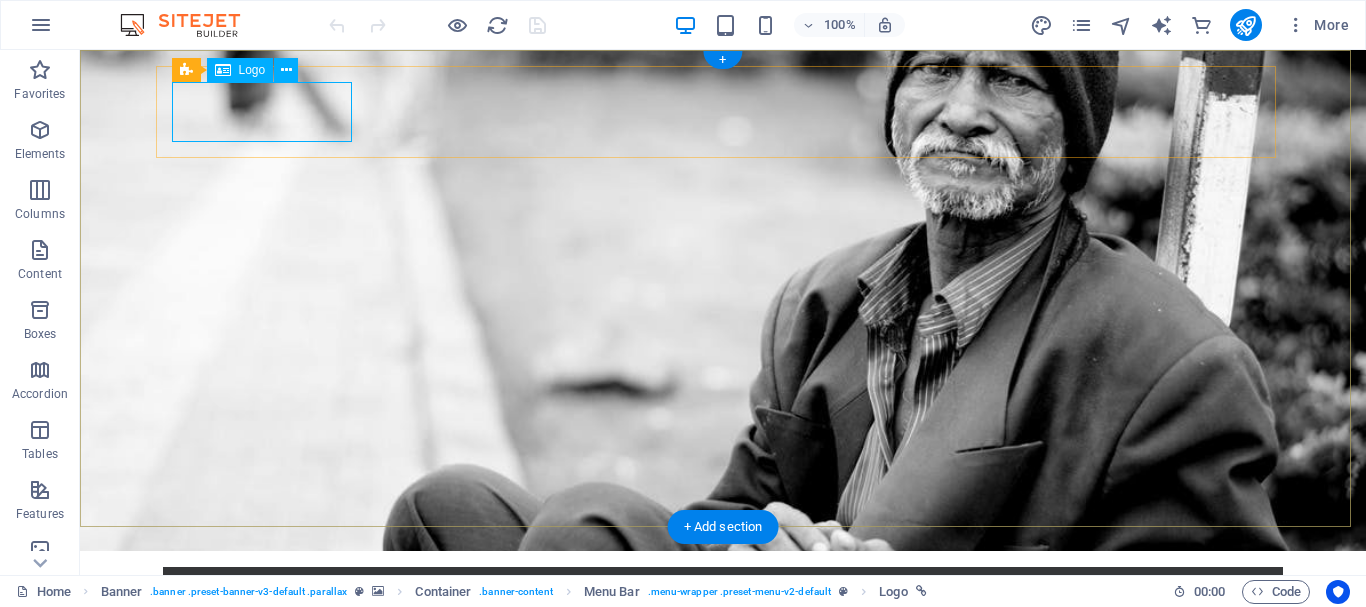 click at bounding box center (723, 613) 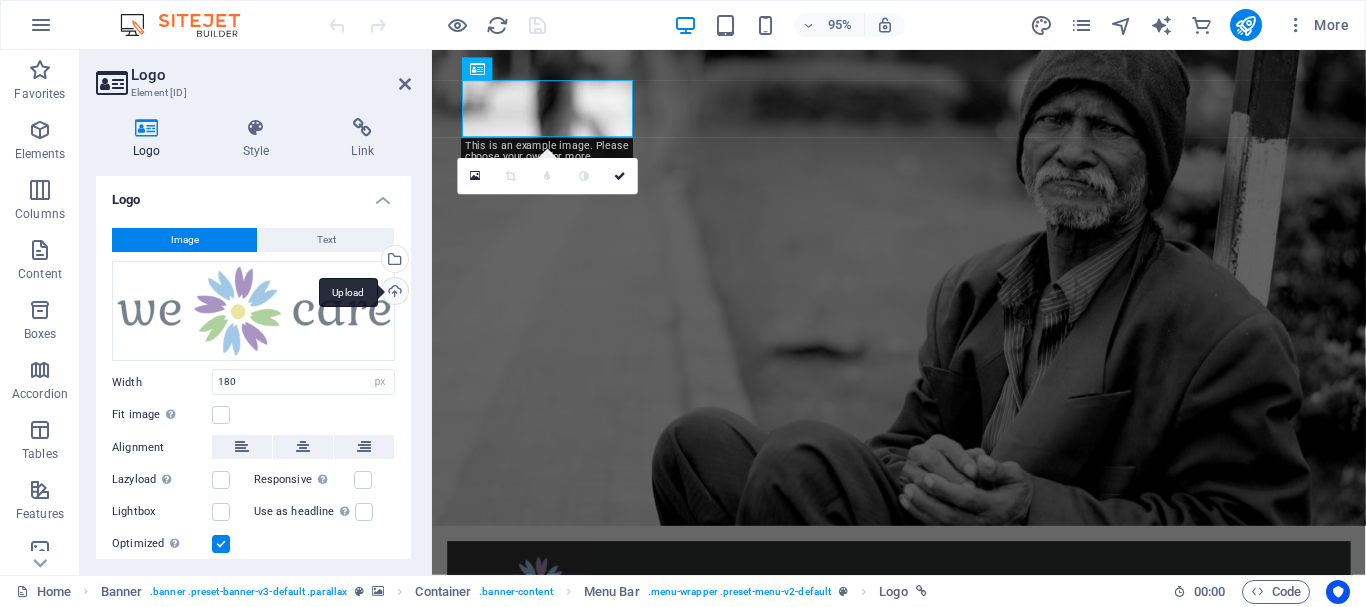 click on "Upload" at bounding box center (393, 293) 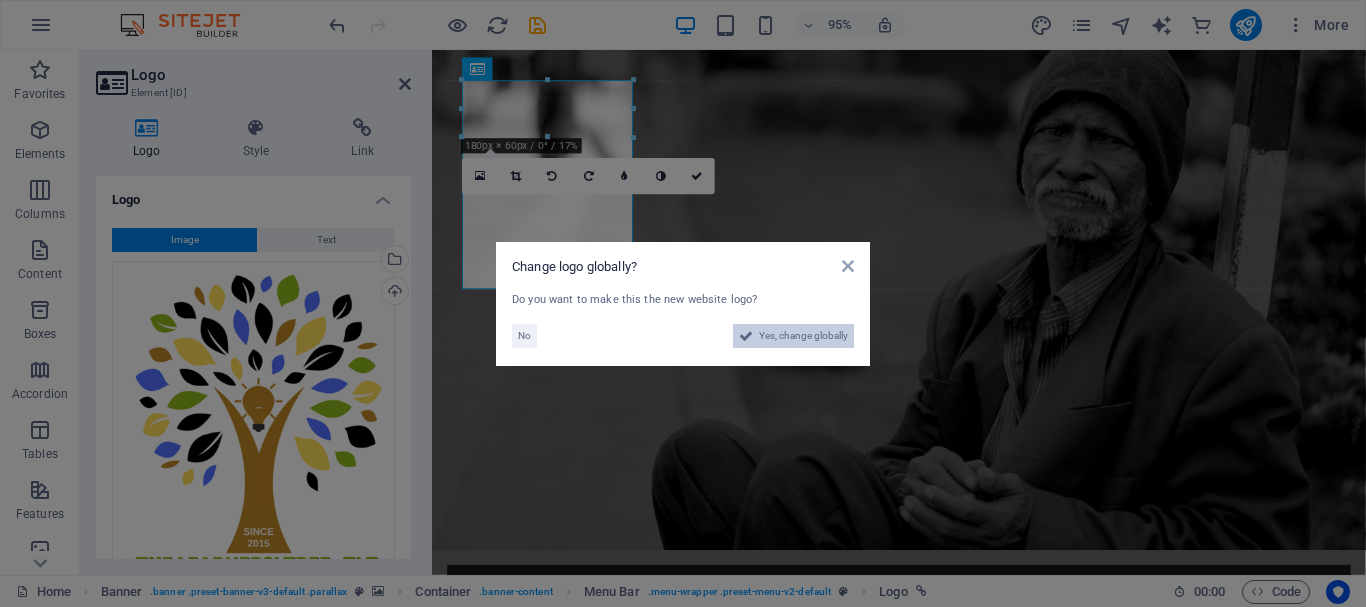 click on "Yes, change globally" at bounding box center (803, 336) 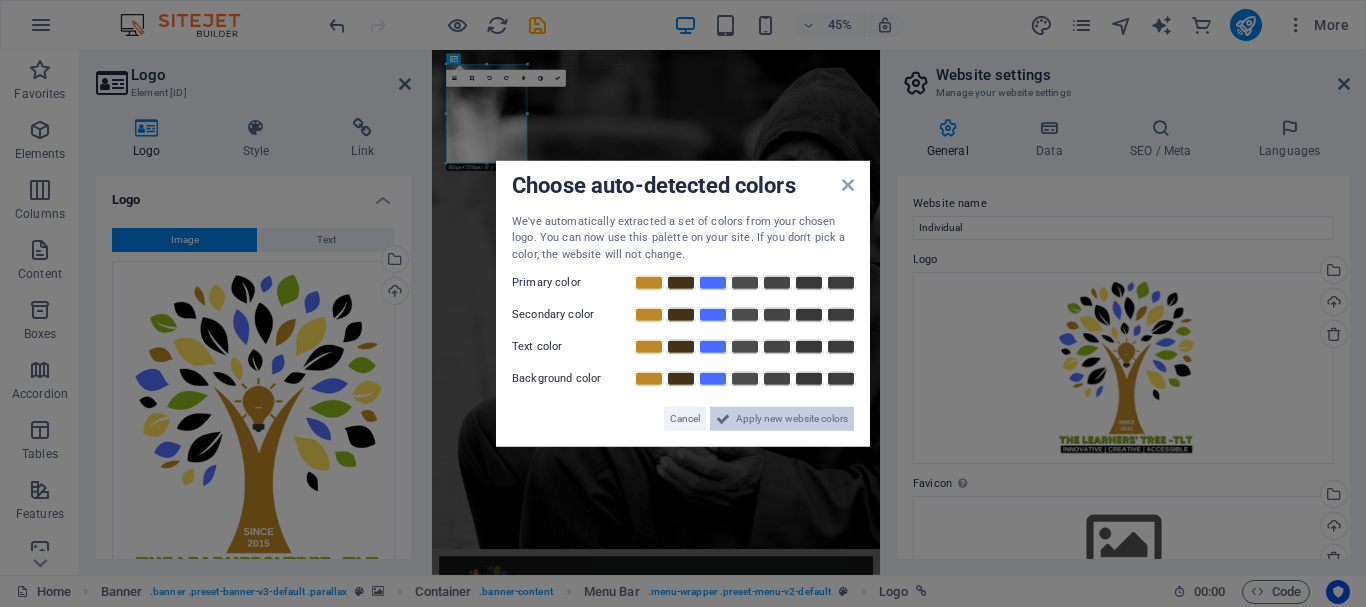 click on "Apply new website colors" at bounding box center [792, 419] 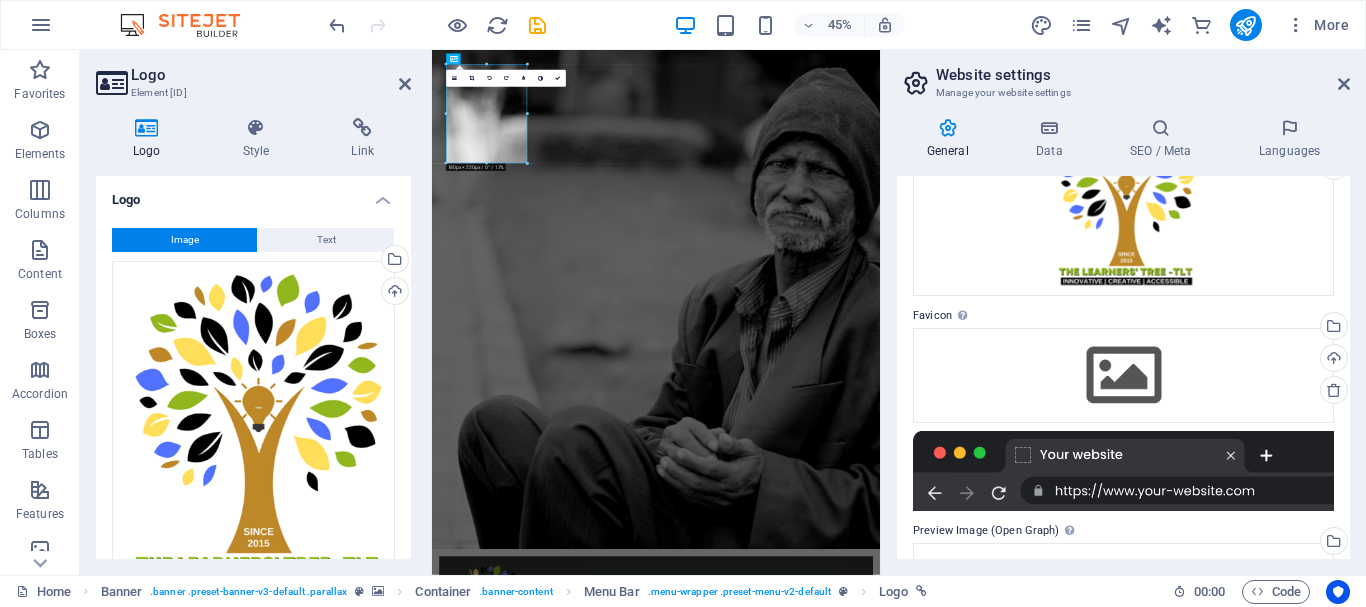 scroll, scrollTop: 197, scrollLeft: 0, axis: vertical 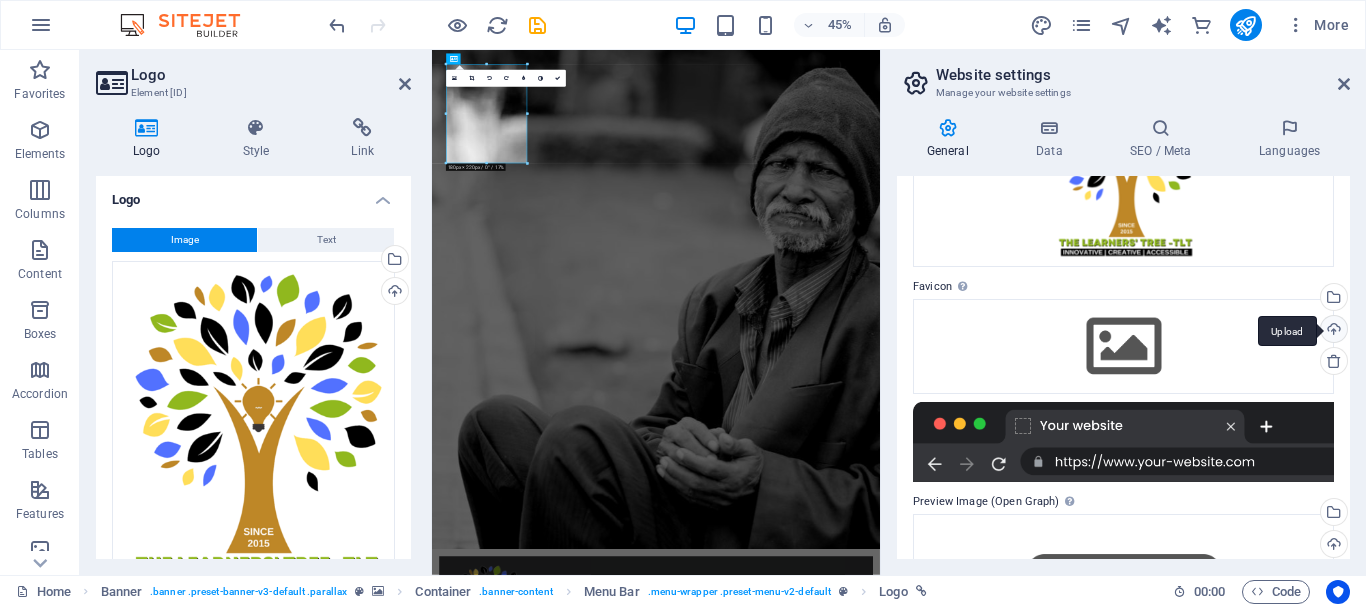 click on "Upload" at bounding box center [1332, 331] 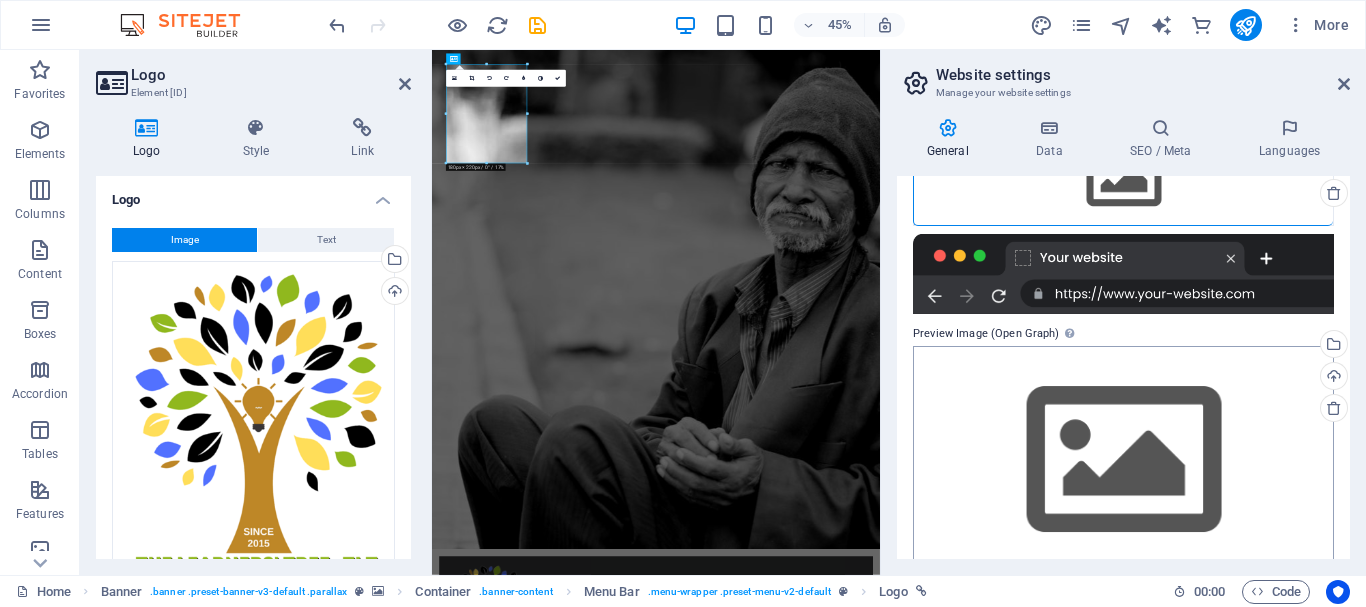 scroll, scrollTop: 397, scrollLeft: 0, axis: vertical 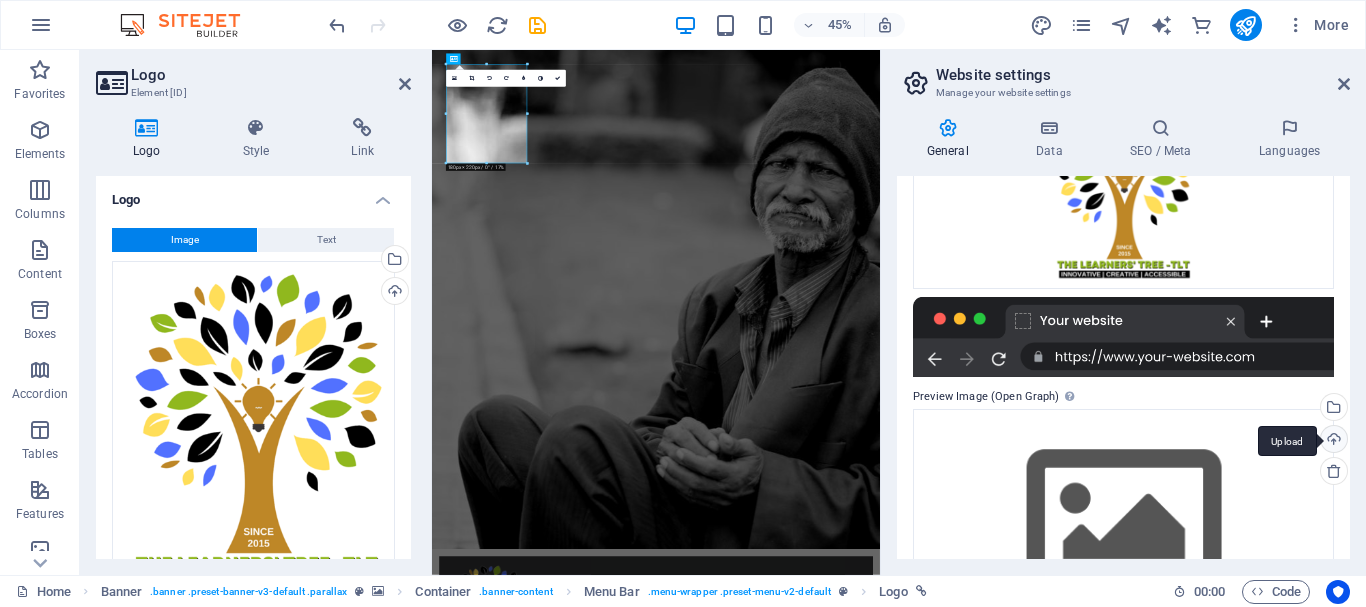 click on "Upload" at bounding box center [1332, 441] 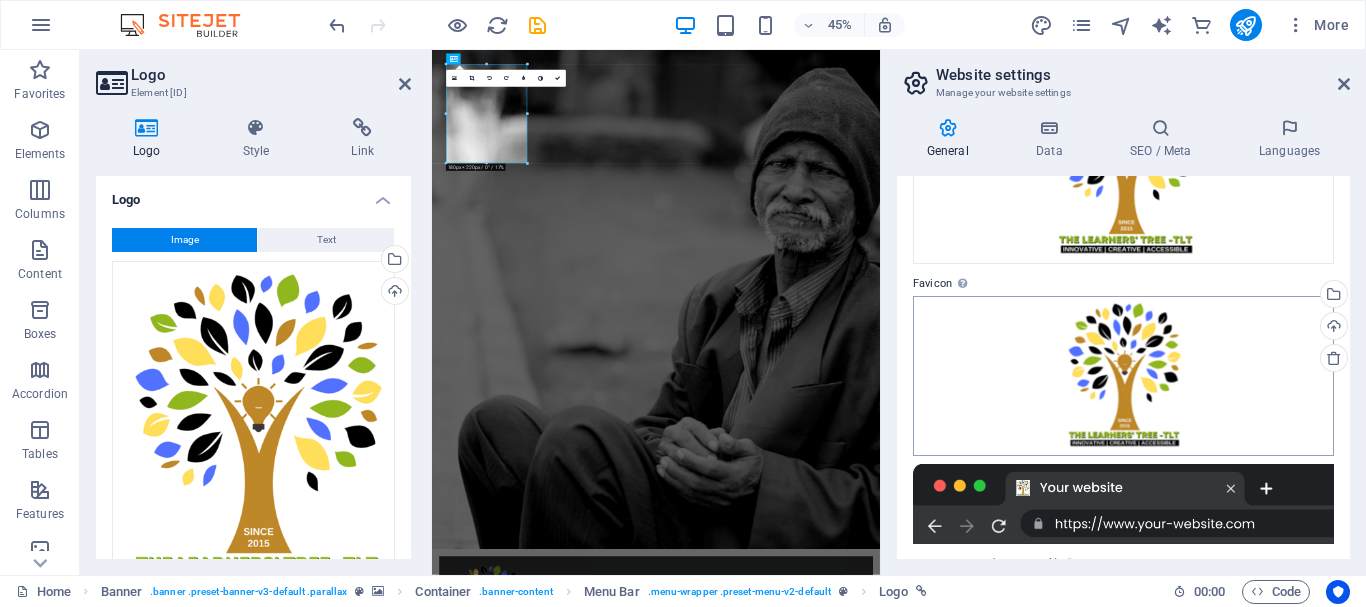 scroll, scrollTop: 0, scrollLeft: 0, axis: both 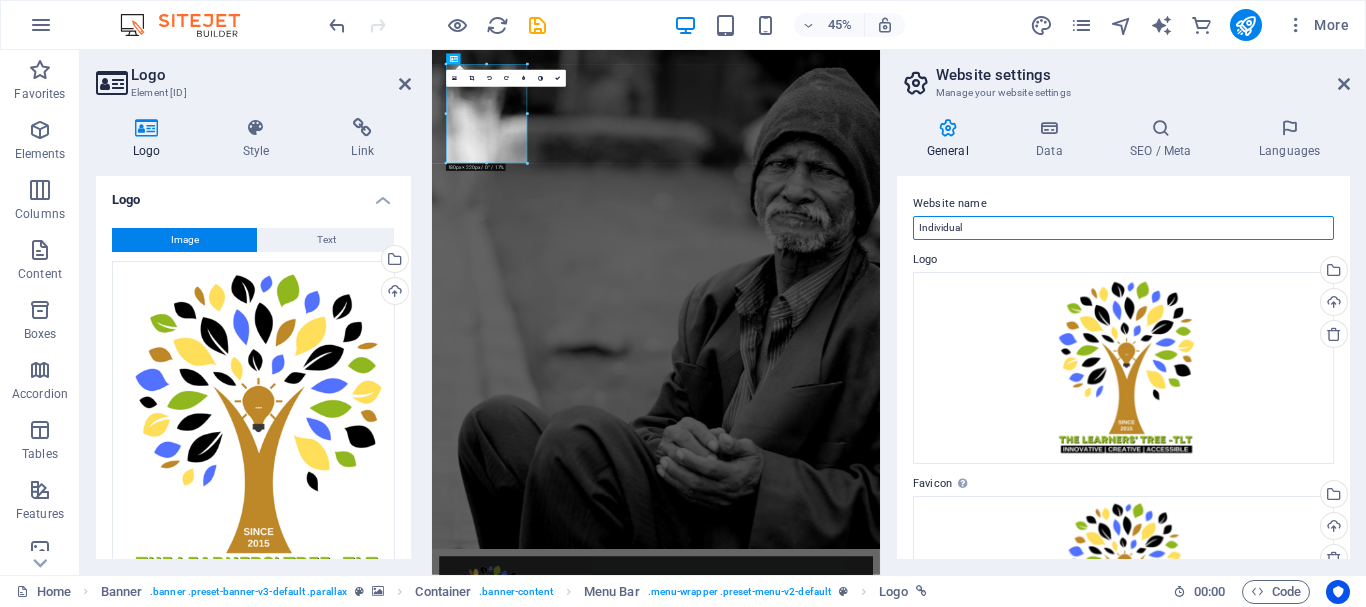 click on "Individual" at bounding box center [1123, 228] 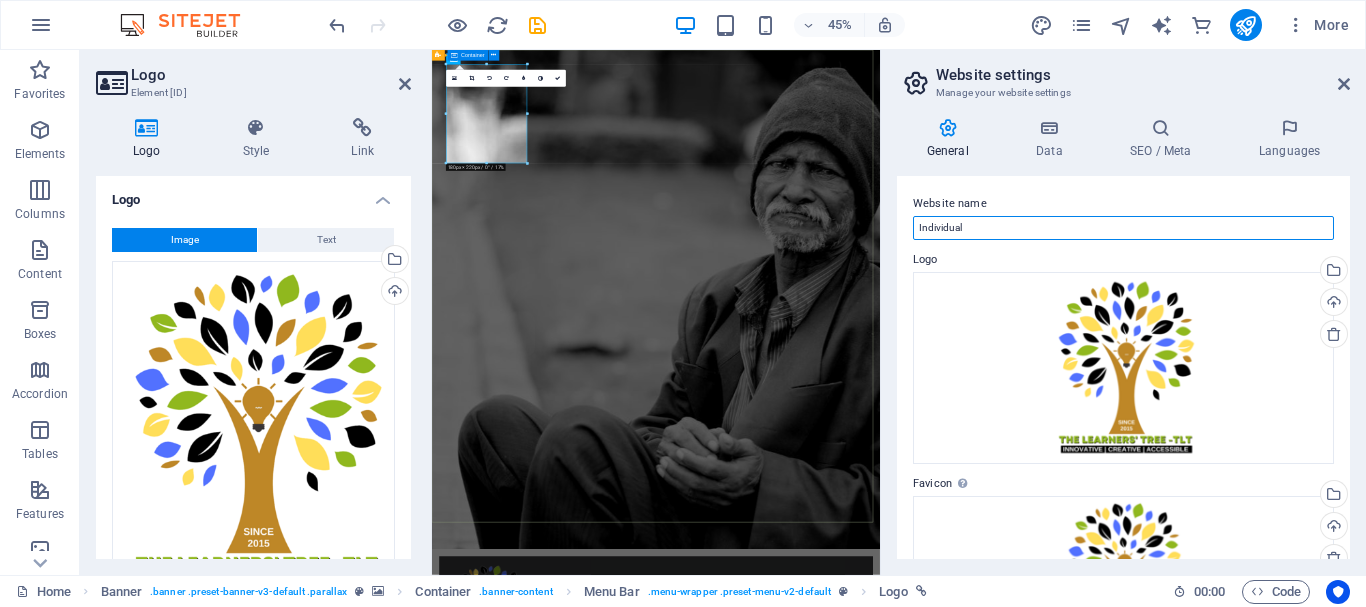 drag, startPoint x: 1441, startPoint y: 282, endPoint x: 1225, endPoint y: 458, distance: 278.62518 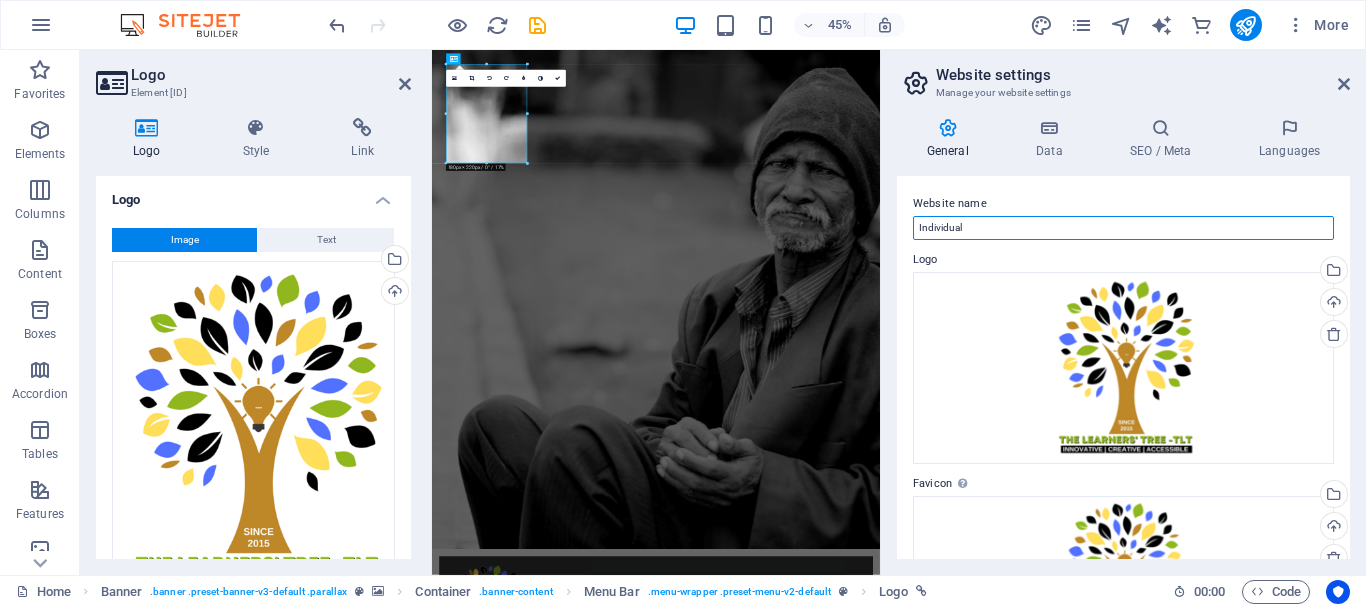click on "Individual" at bounding box center [1123, 228] 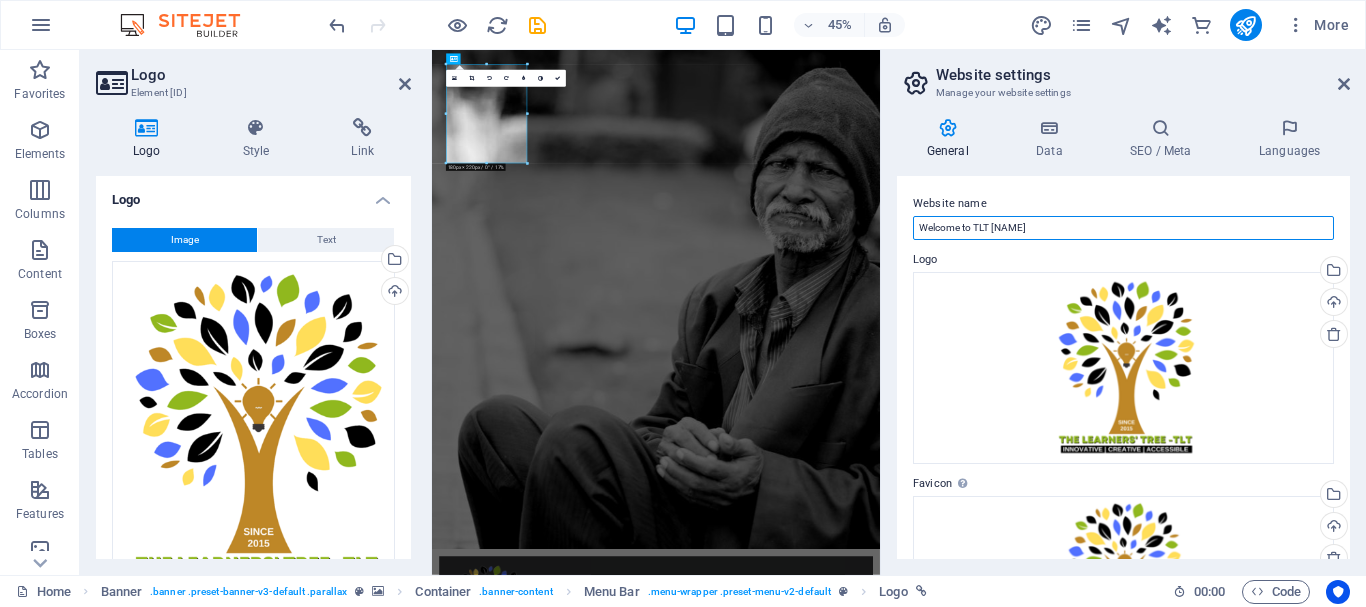 type on "Welcome to TLT [NAME]" 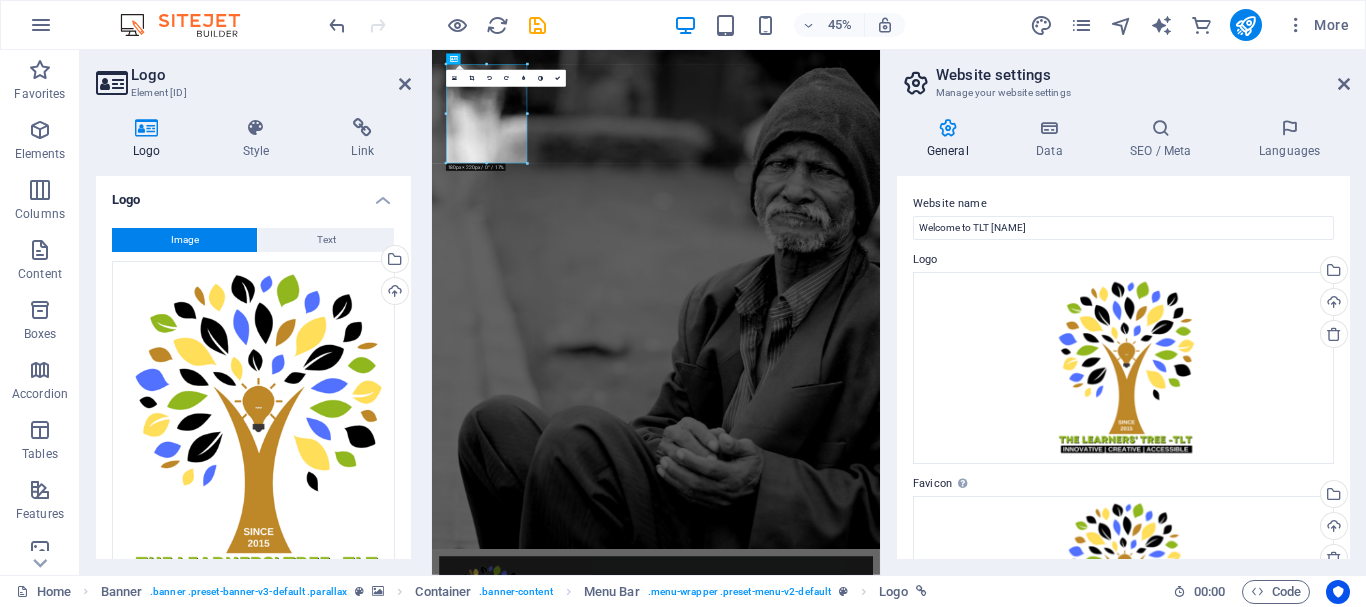 click on "Website name" at bounding box center [1123, 204] 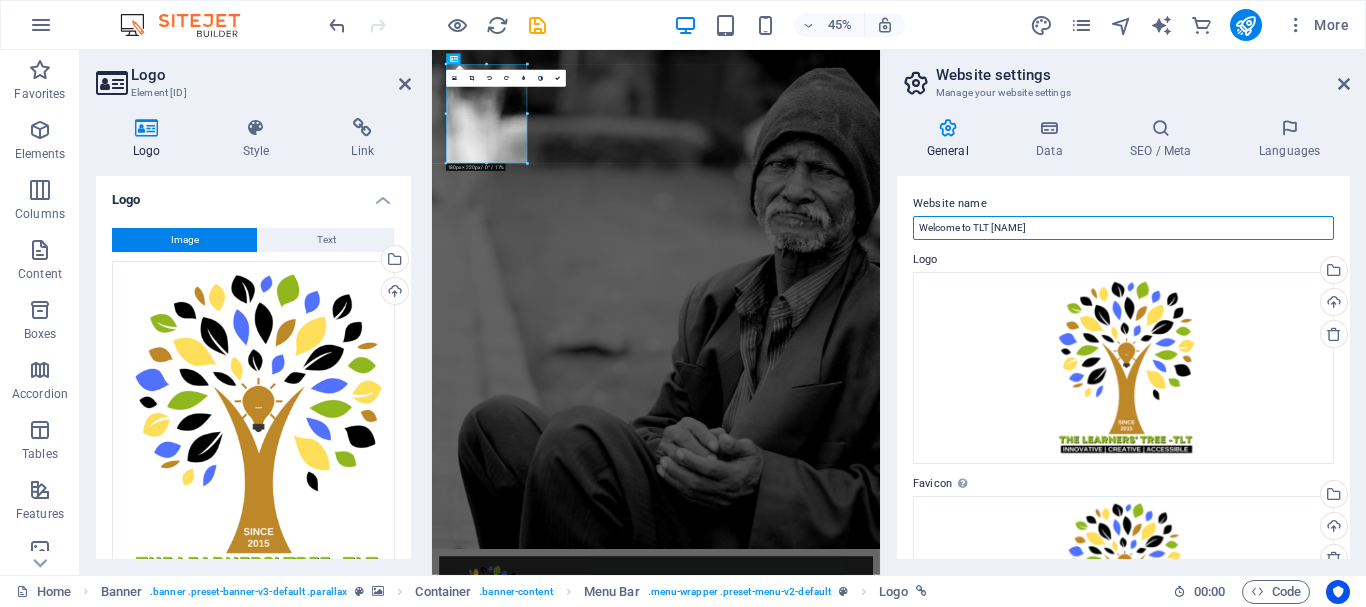 click on "Welcome to TLT [NAME]" at bounding box center (1123, 228) 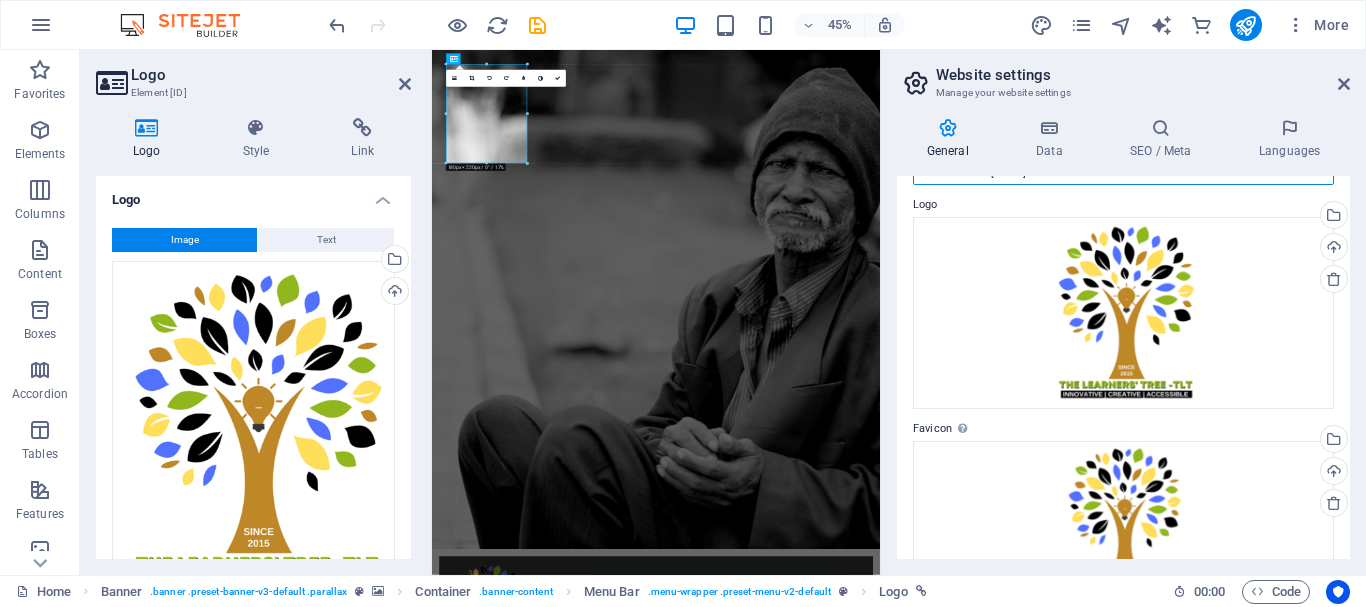 scroll, scrollTop: 0, scrollLeft: 0, axis: both 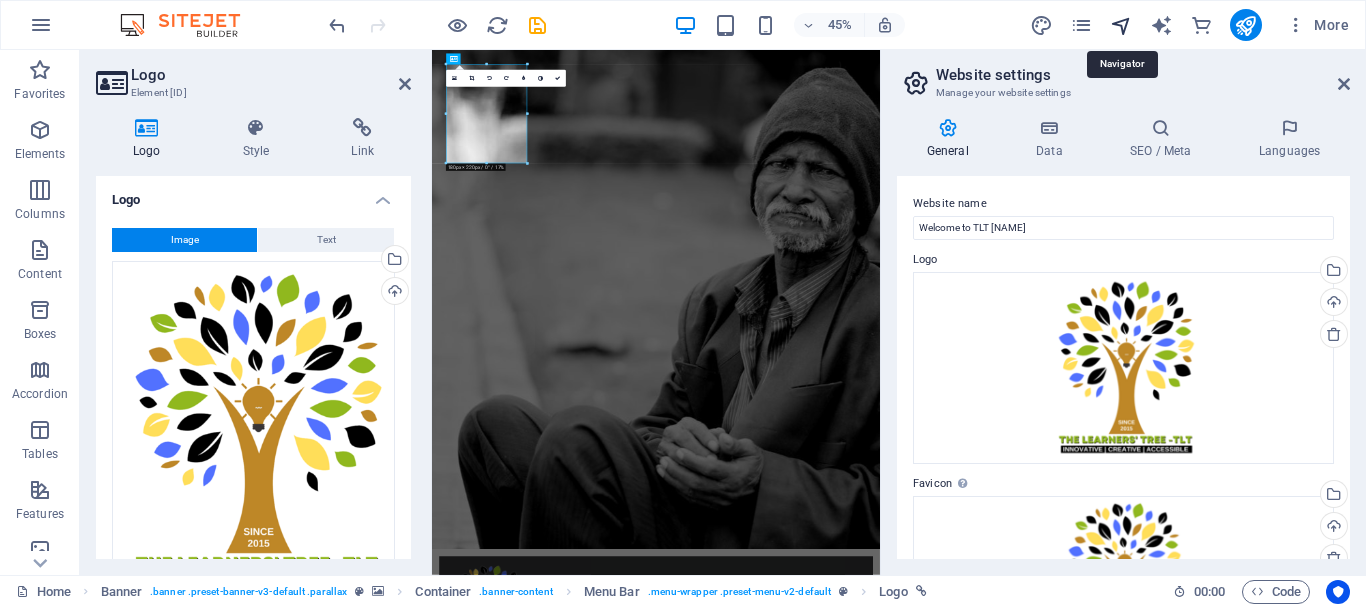 click at bounding box center (1121, 25) 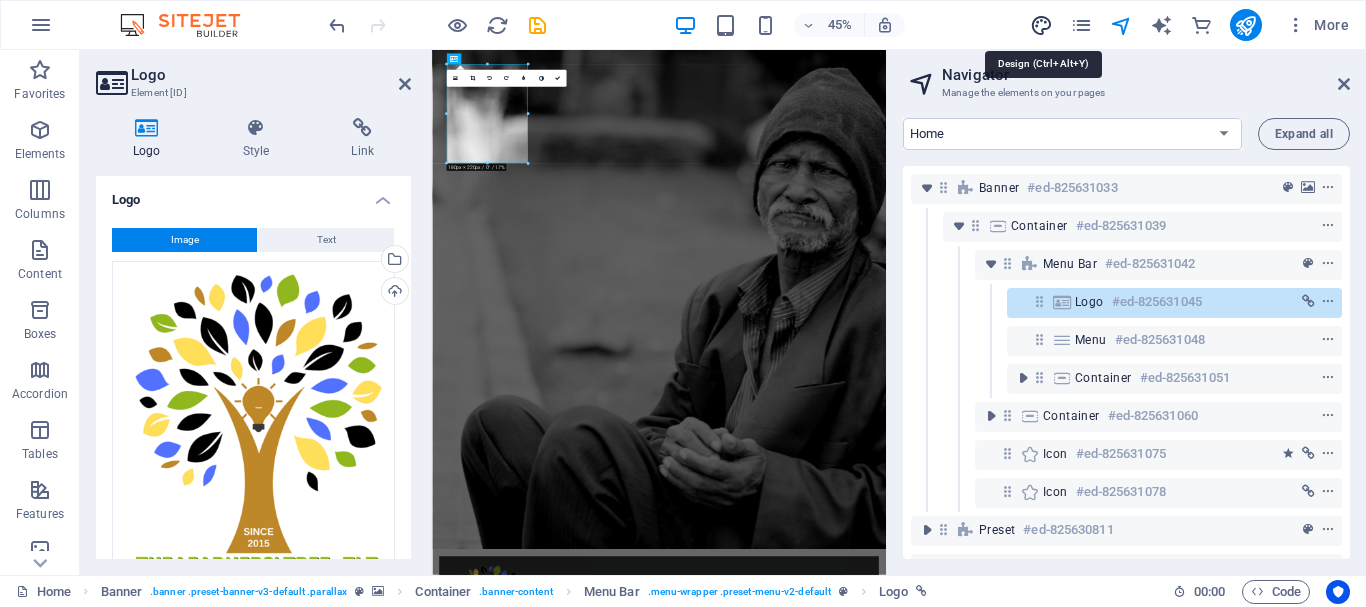 click at bounding box center [1041, 25] 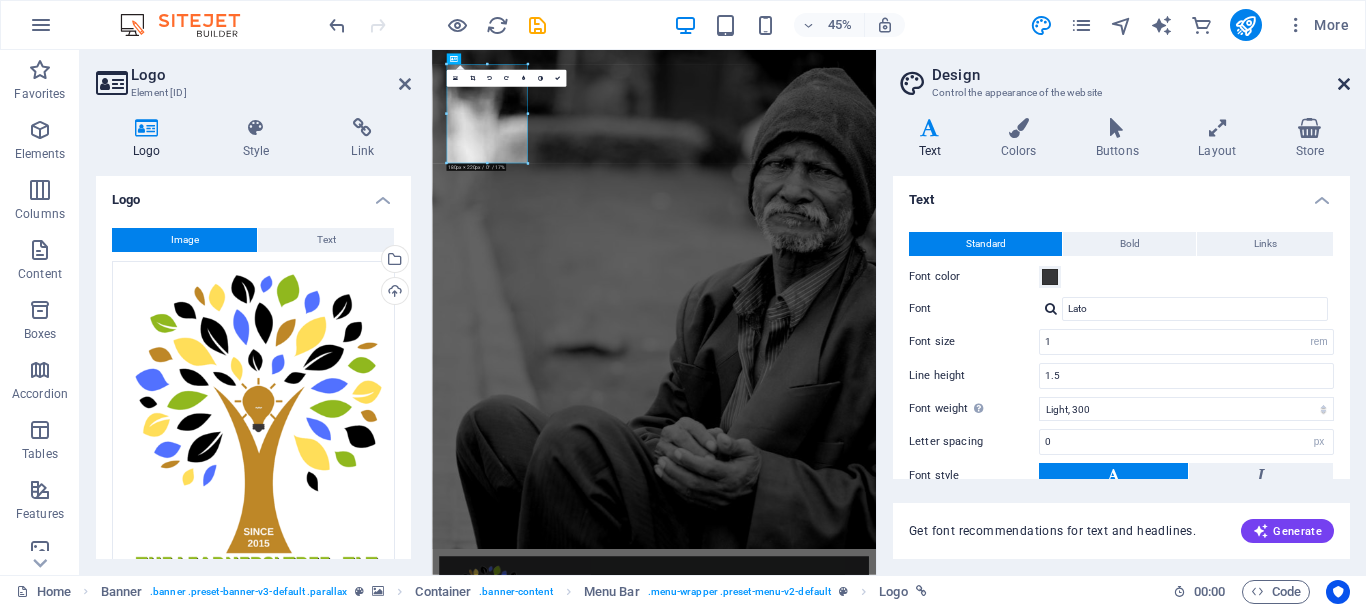 click at bounding box center [1344, 84] 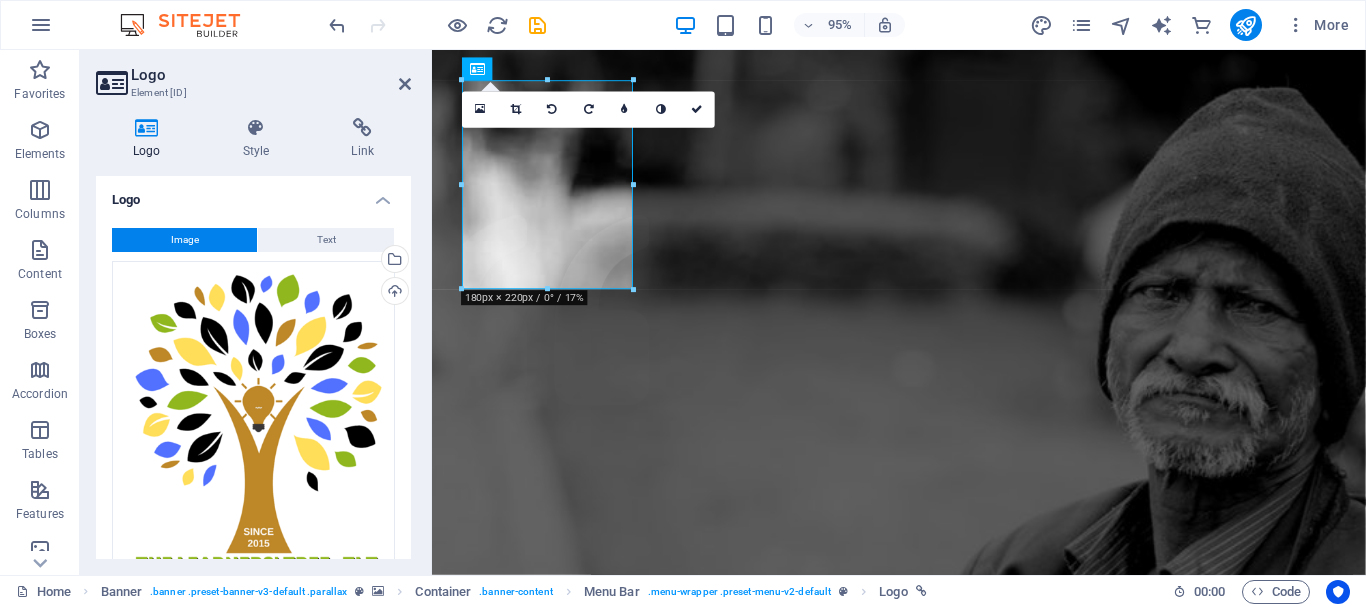click on "Logo" at bounding box center [271, 75] 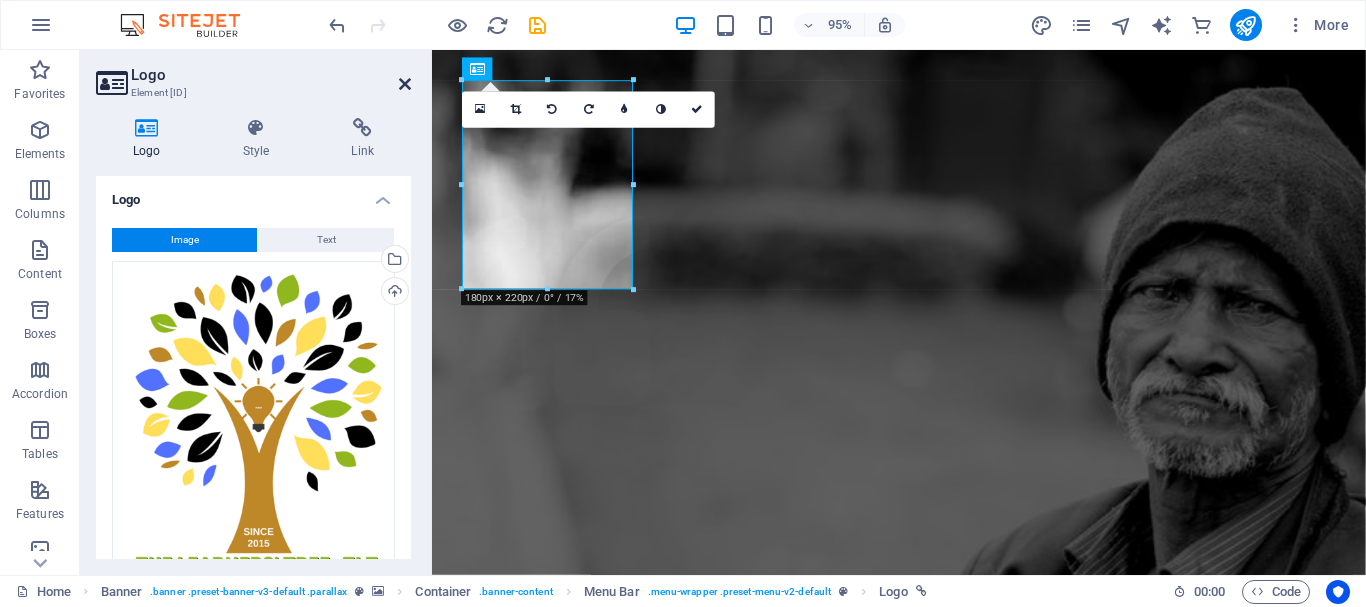 click at bounding box center (405, 84) 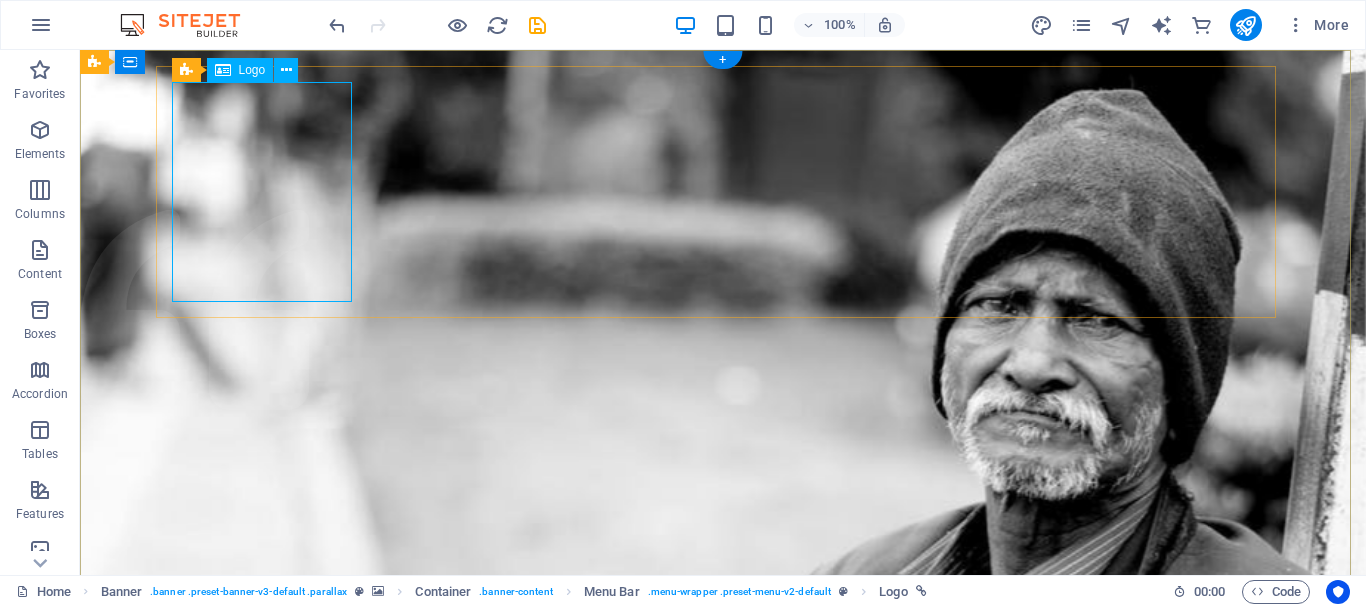 click at bounding box center [723, 1301] 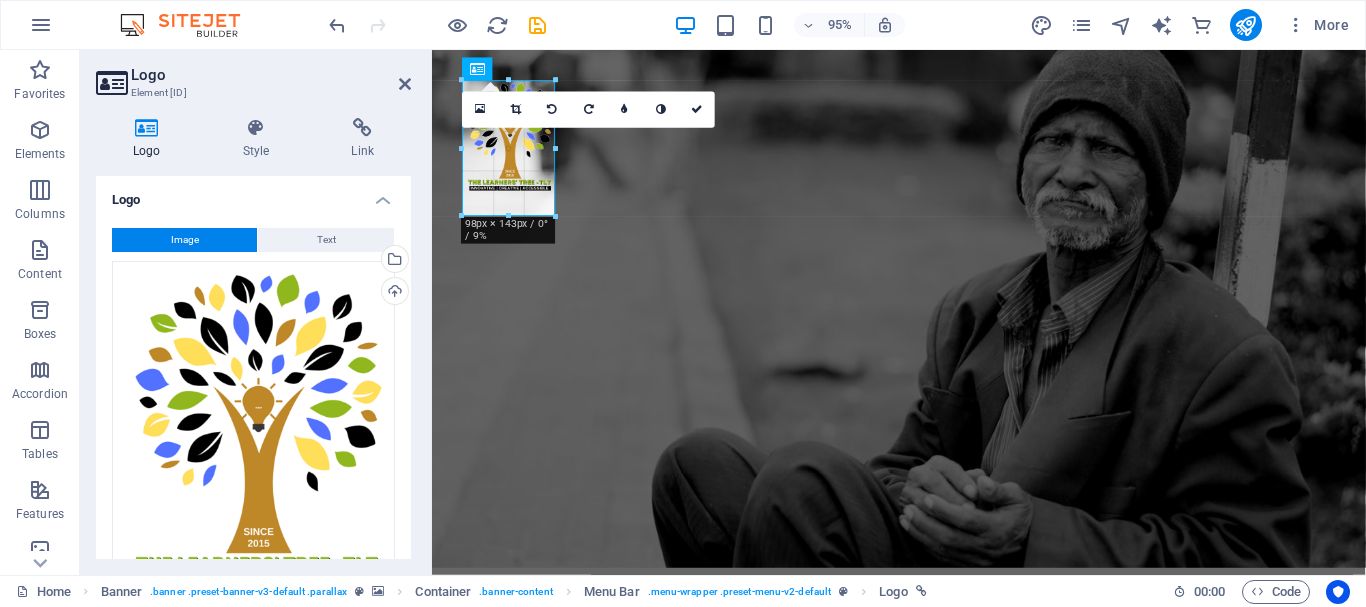 drag, startPoint x: 631, startPoint y: 287, endPoint x: 114, endPoint y: 123, distance: 542.38824 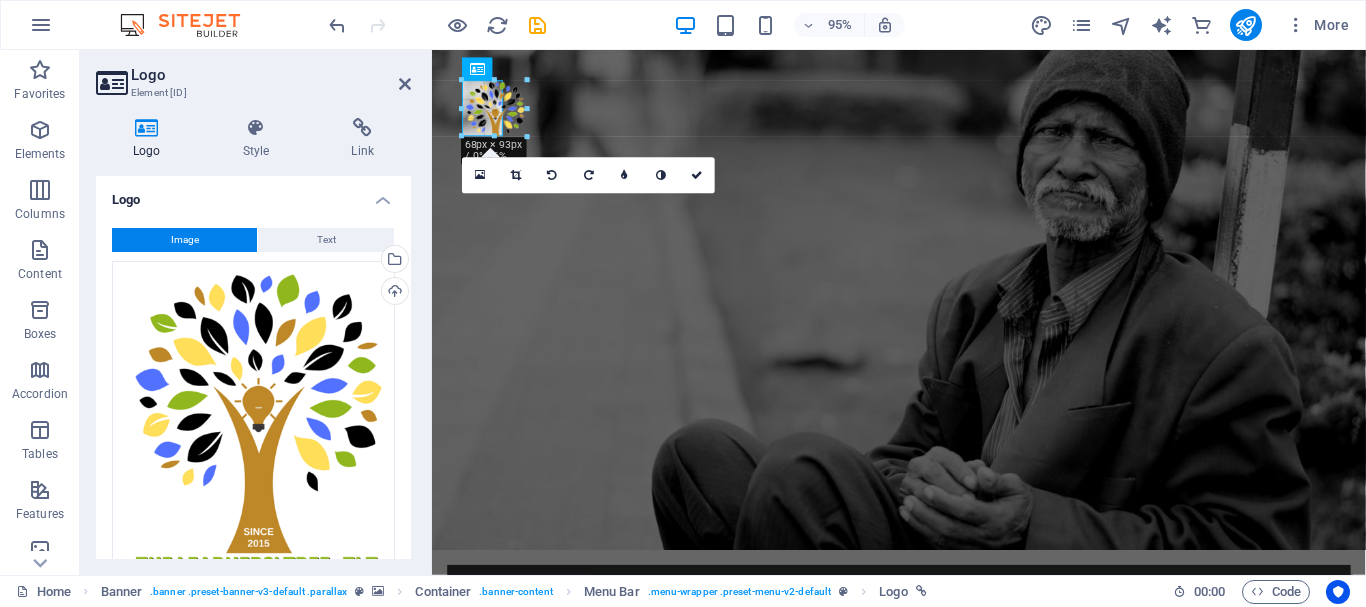 drag, startPoint x: 554, startPoint y: 191, endPoint x: 499, endPoint y: 118, distance: 91.400215 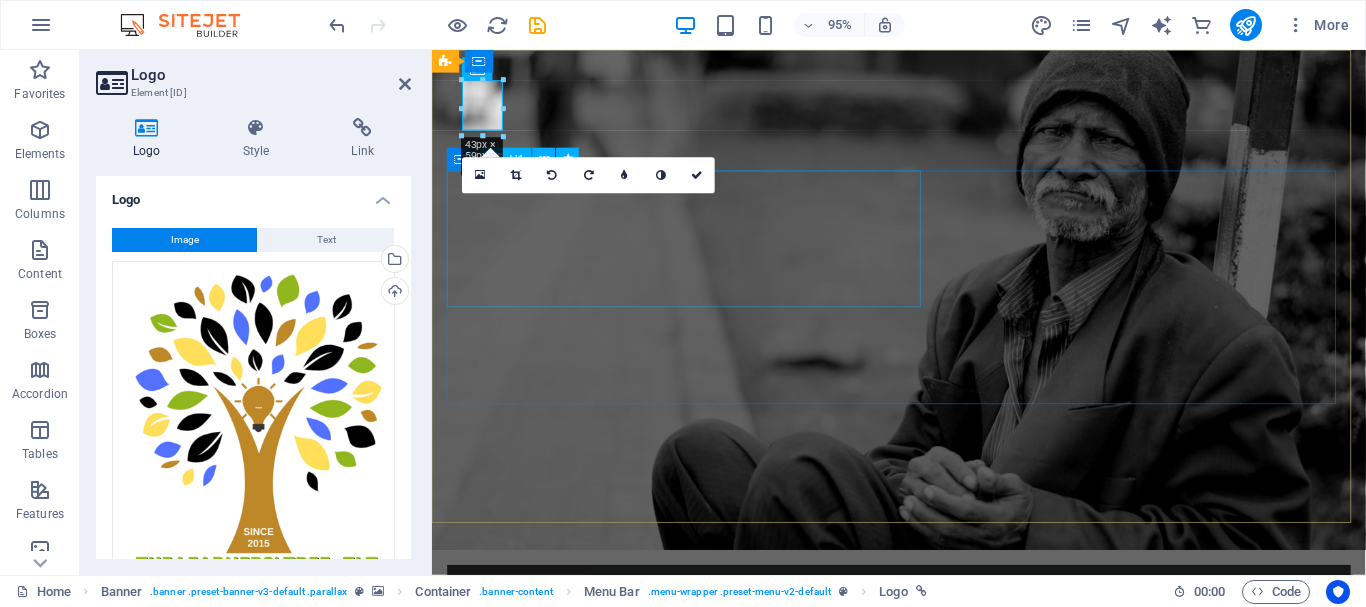 click on "Donate   and Help those in need." at bounding box center [923, 794] 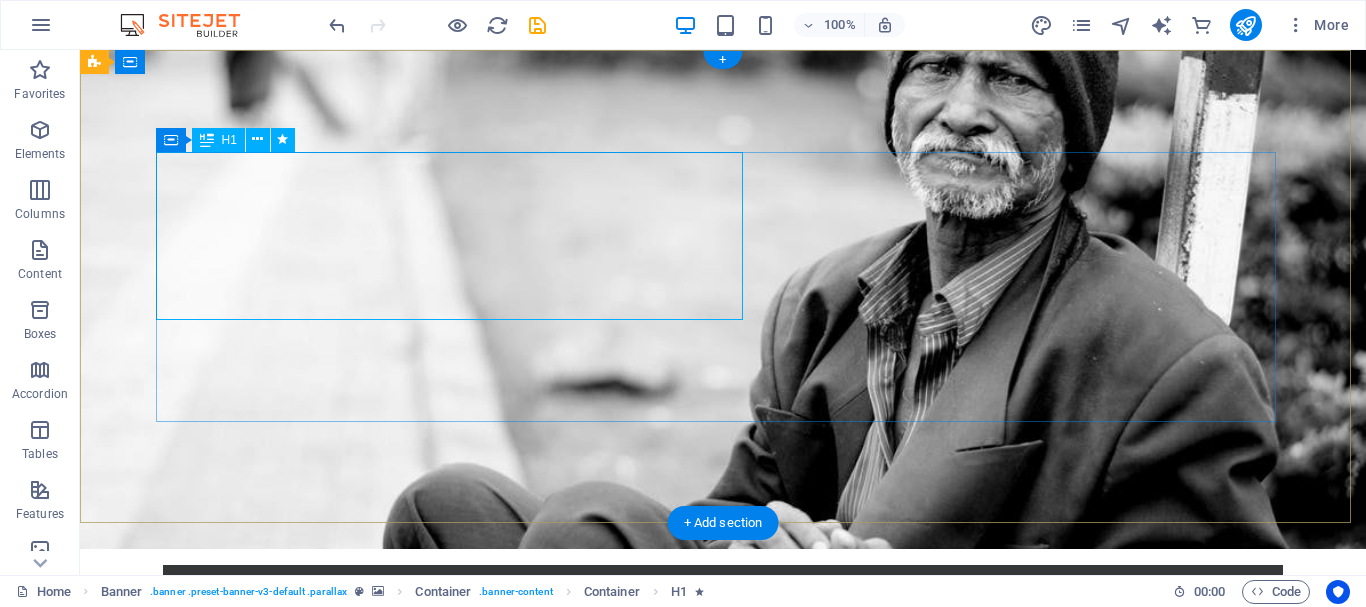 click on "Donate   and Help those in need." at bounding box center (723, 777) 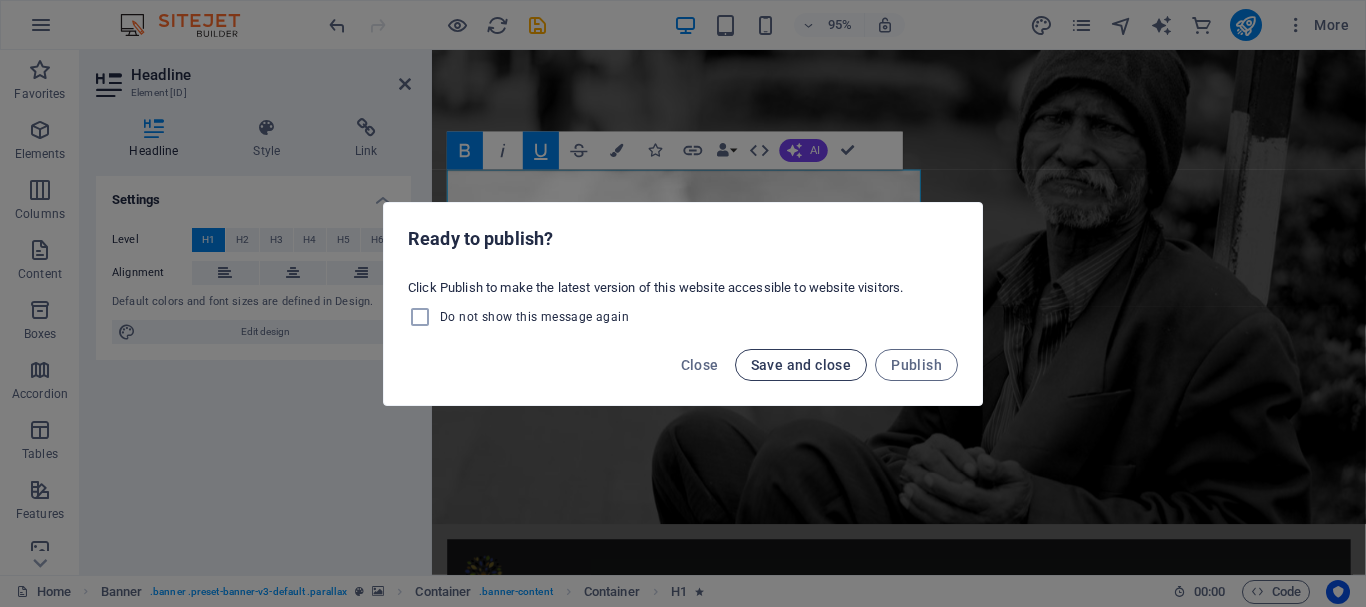 click on "Save and close" at bounding box center (801, 365) 